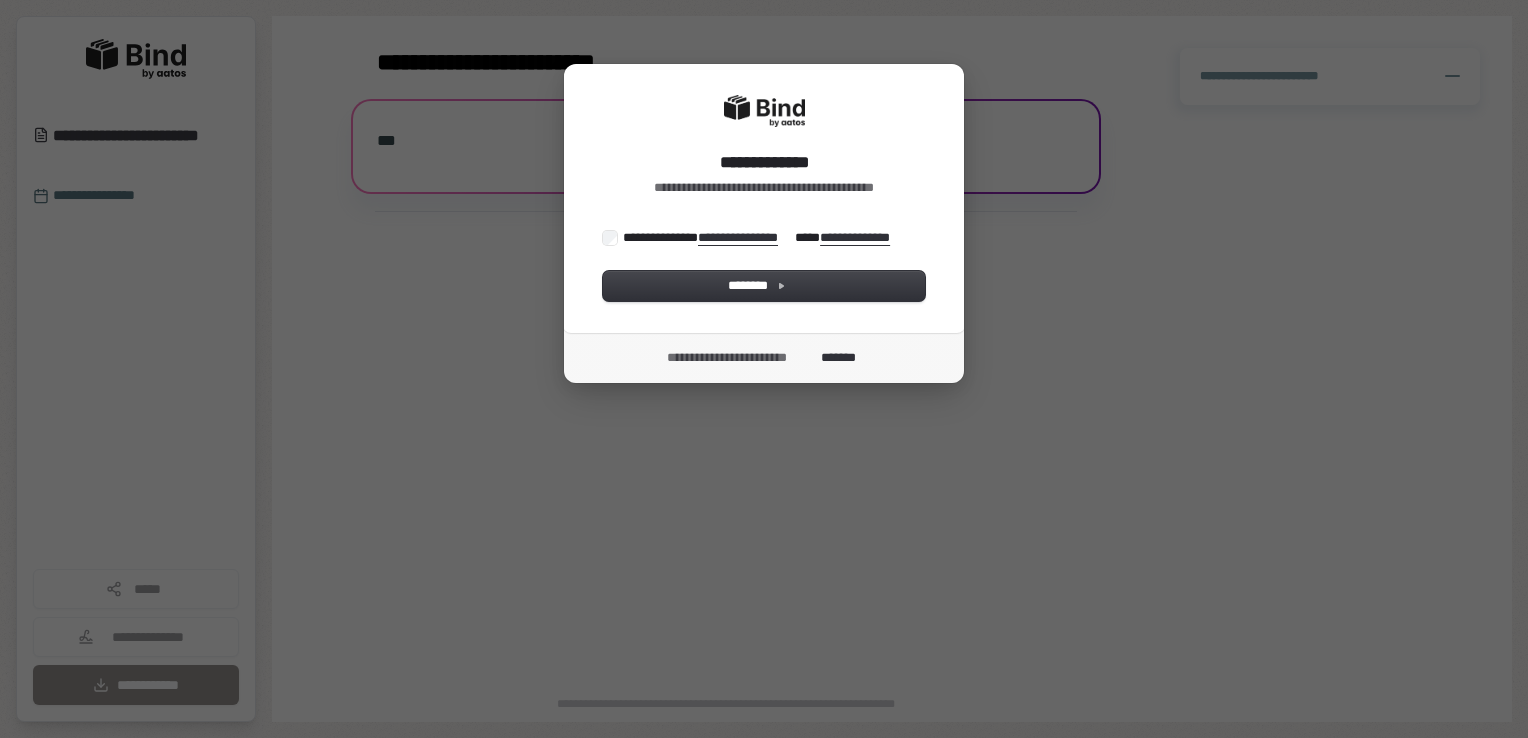 scroll, scrollTop: 0, scrollLeft: 0, axis: both 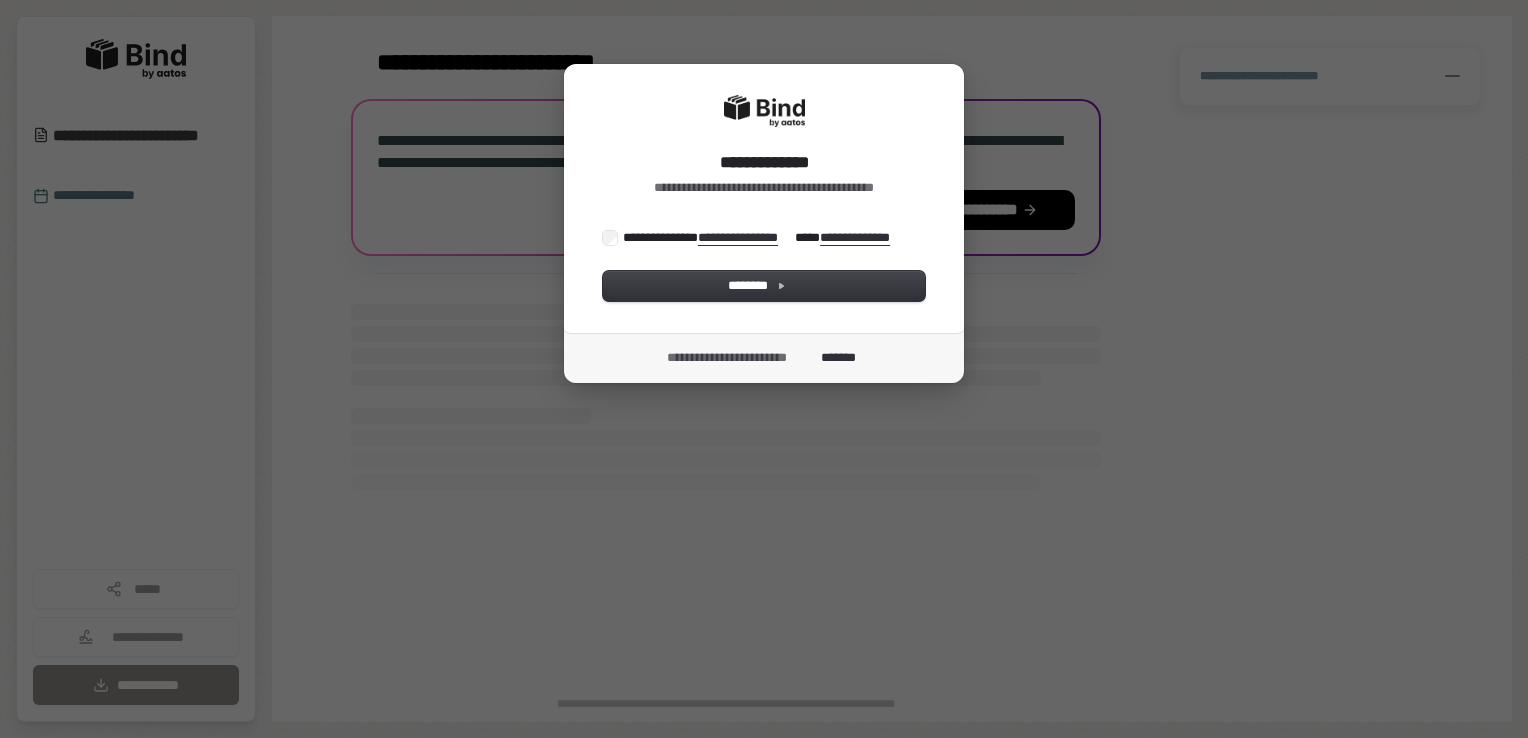 click on "**********" at bounding box center [761, 237] 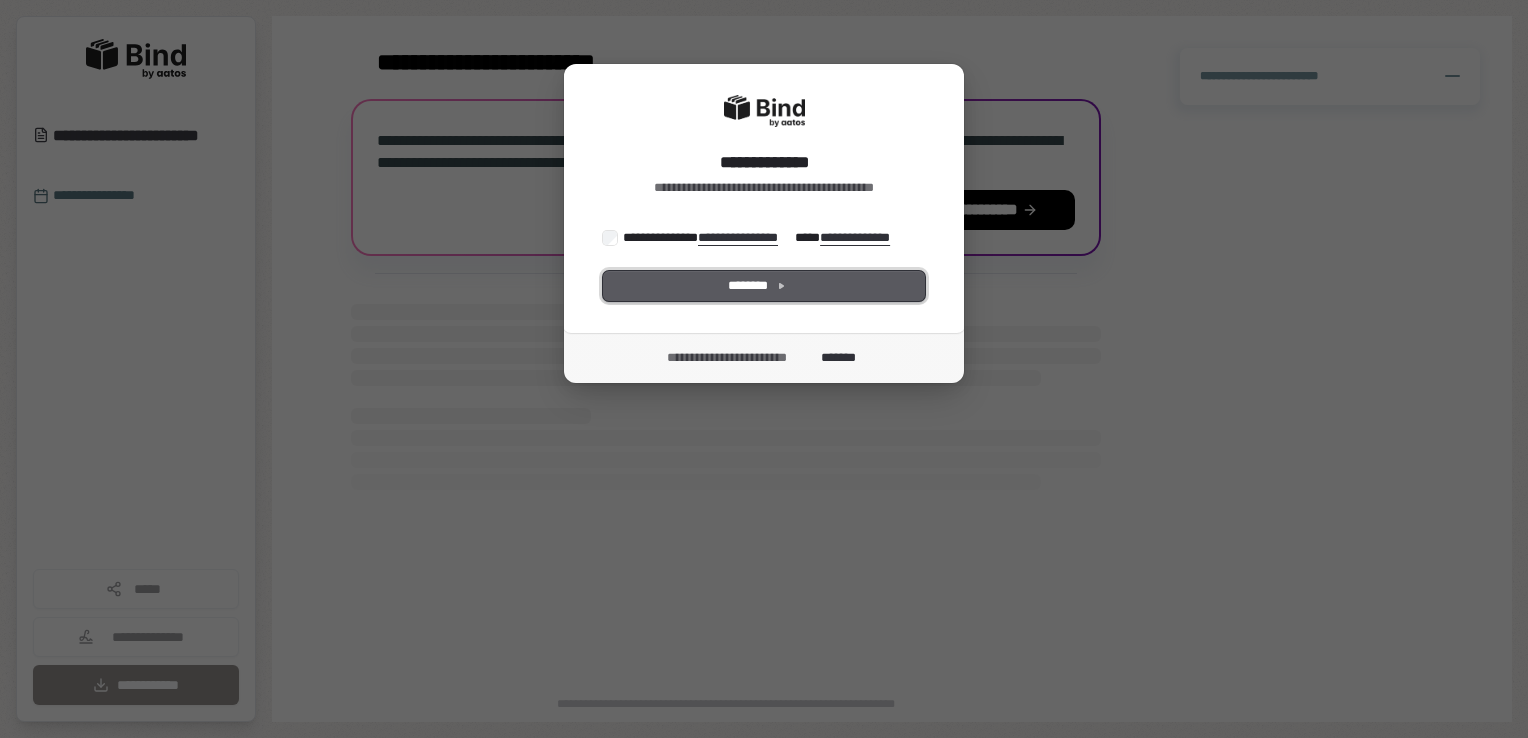 click on "********" at bounding box center (764, 286) 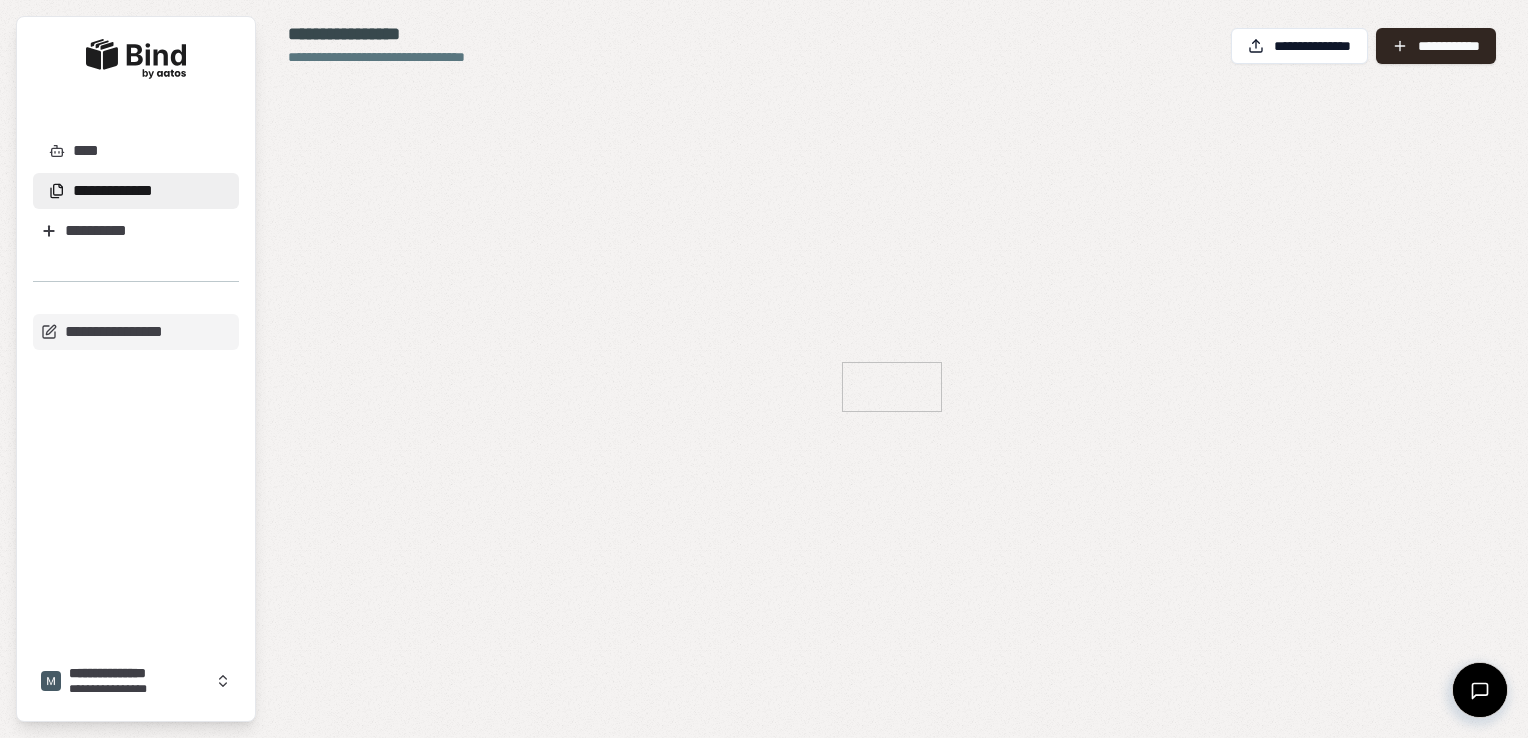 scroll, scrollTop: 0, scrollLeft: 0, axis: both 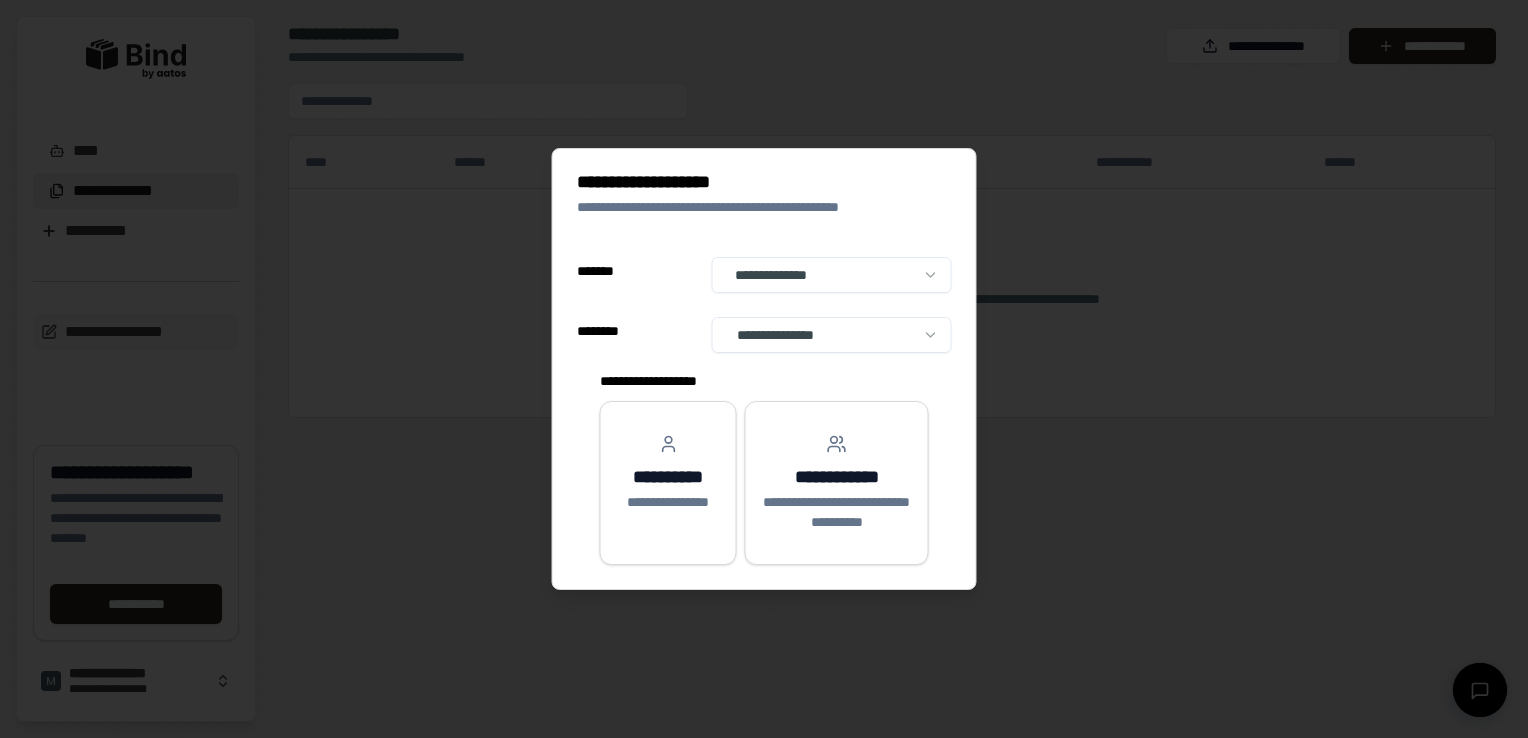 click on "**********" at bounding box center (764, 369) 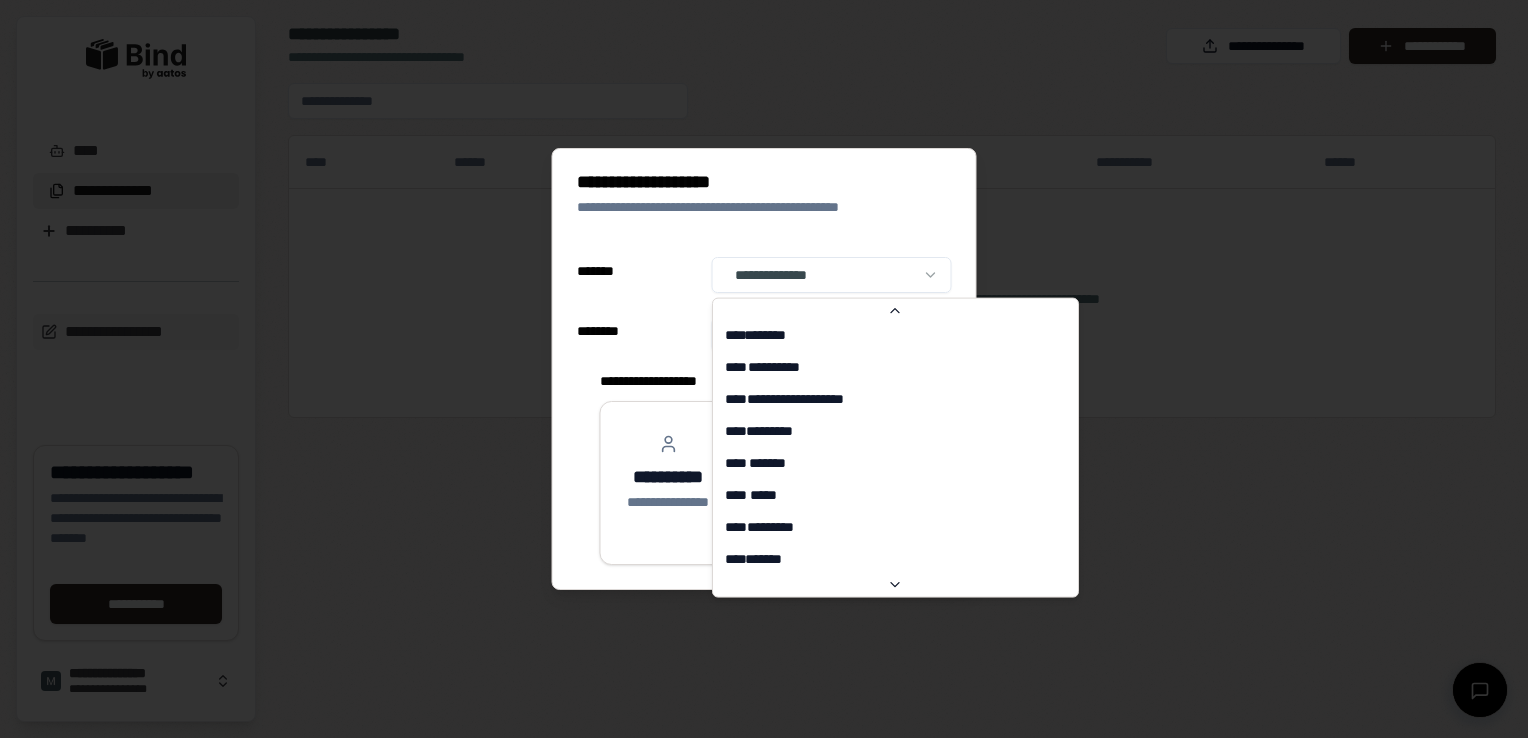 scroll, scrollTop: 0, scrollLeft: 0, axis: both 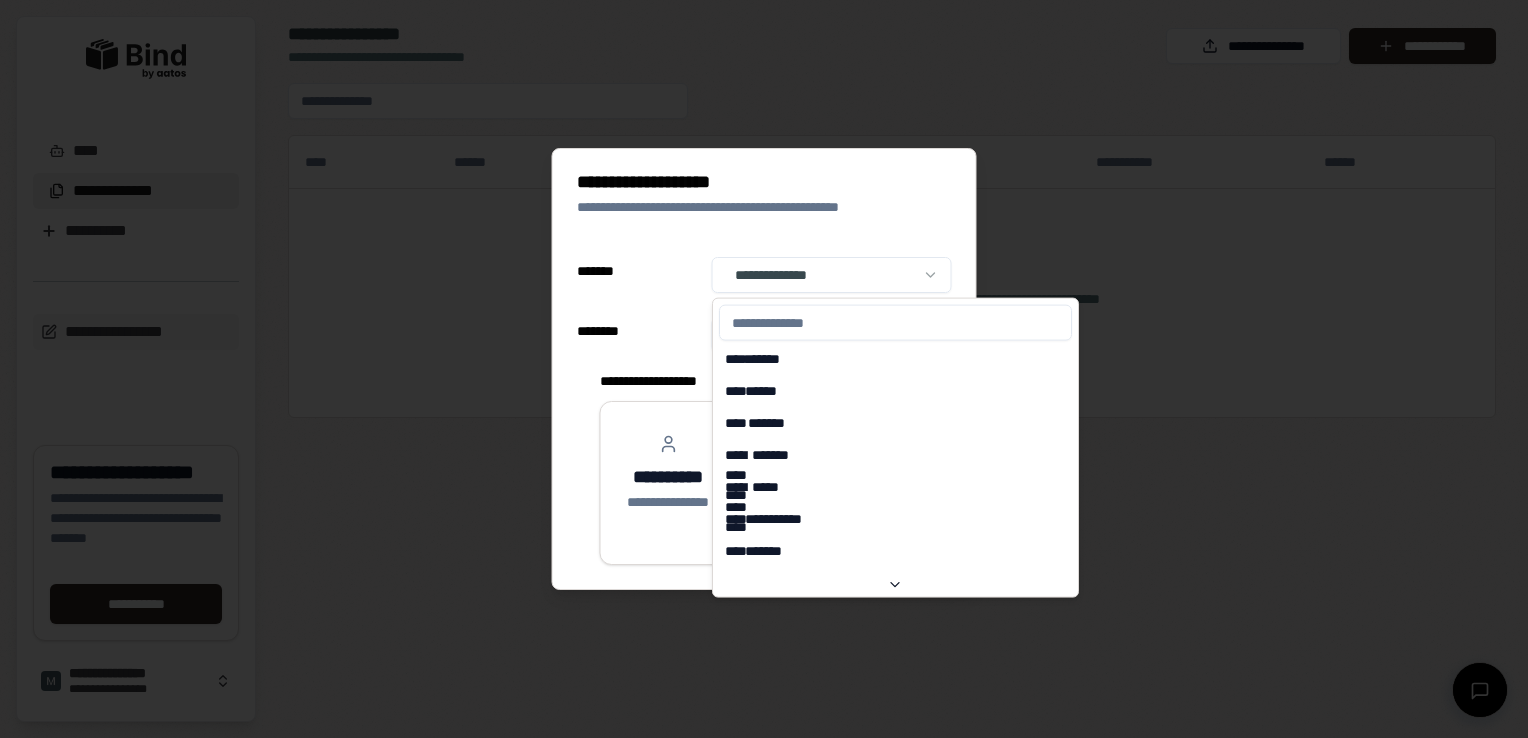 click on "**********" at bounding box center (764, 369) 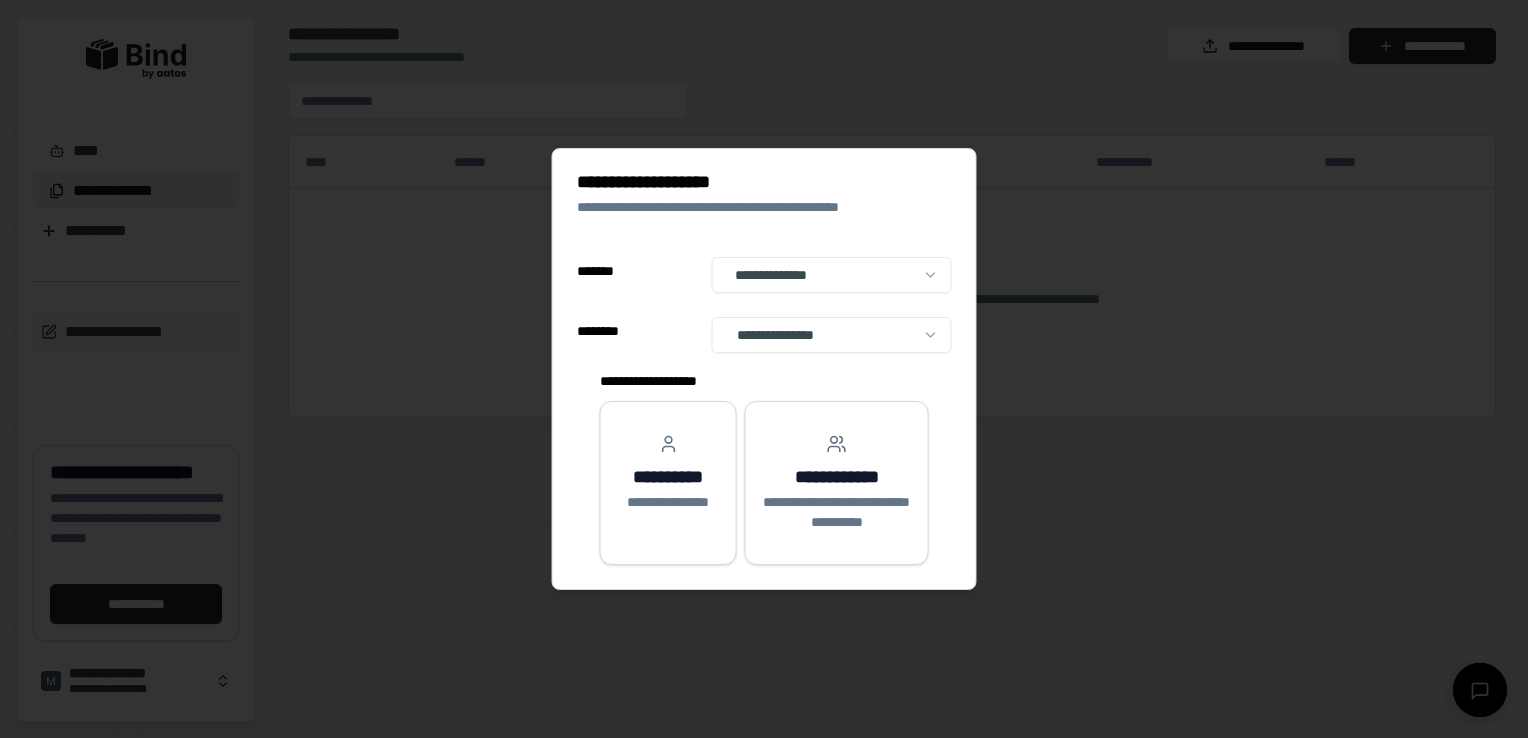 click on "**********" at bounding box center (764, 369) 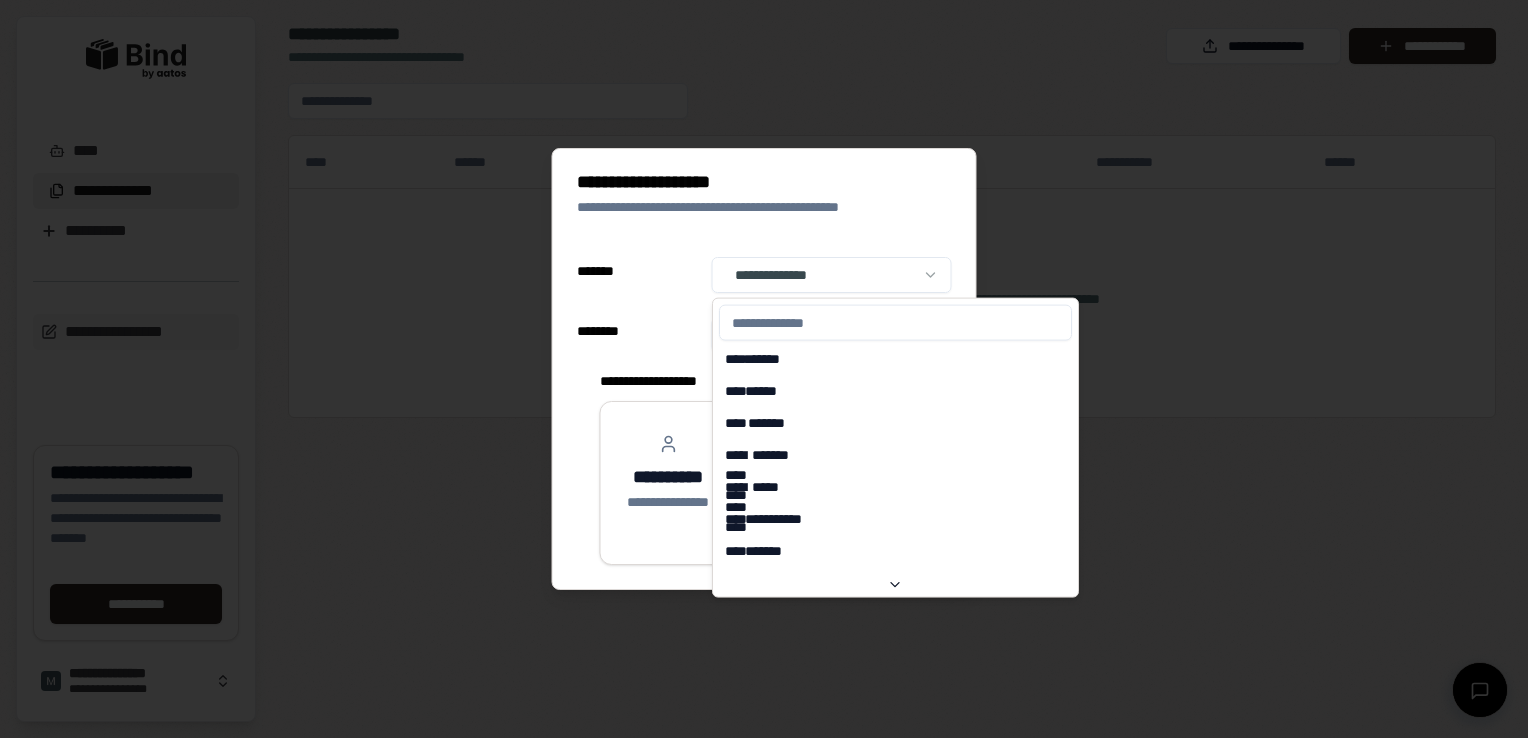 click at bounding box center (895, 323) 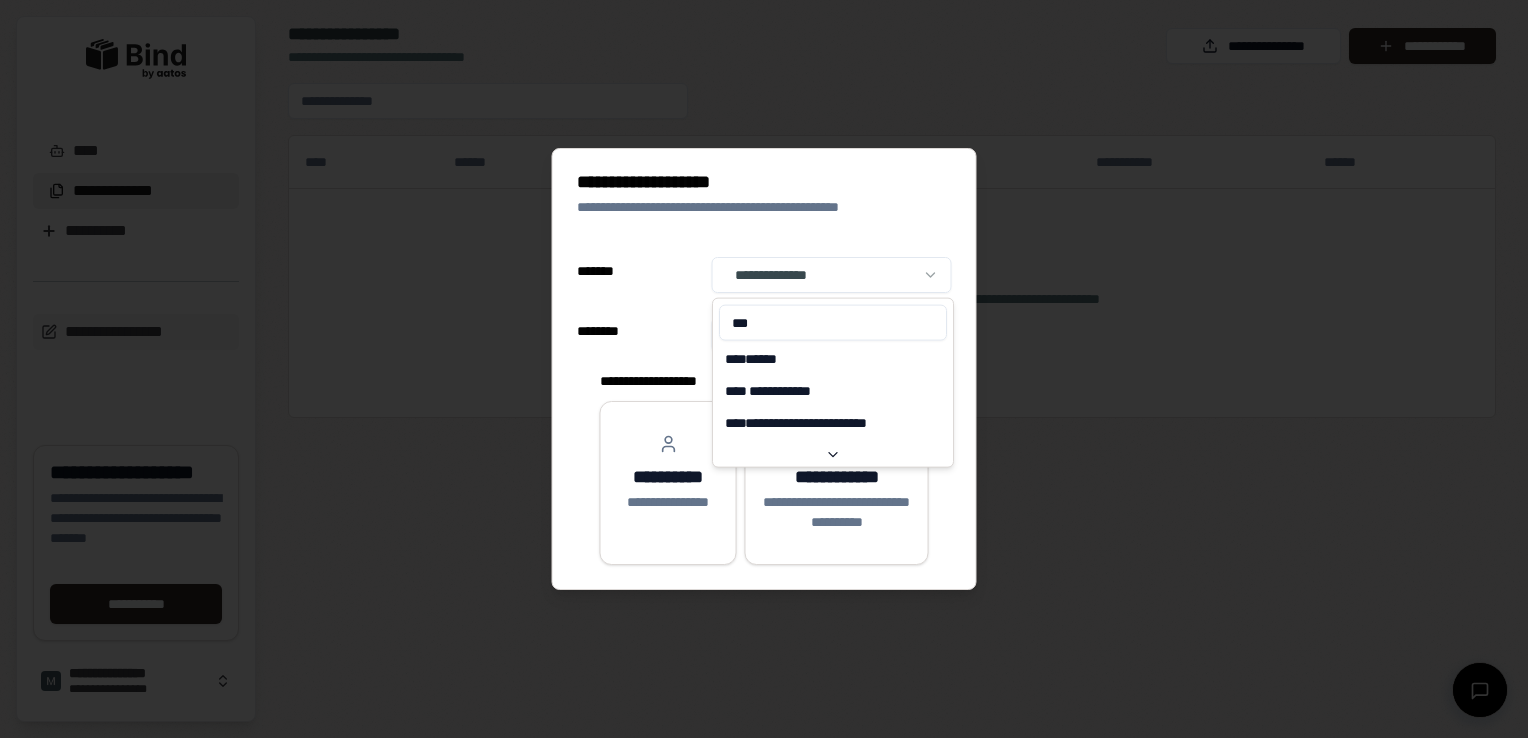 type on "***" 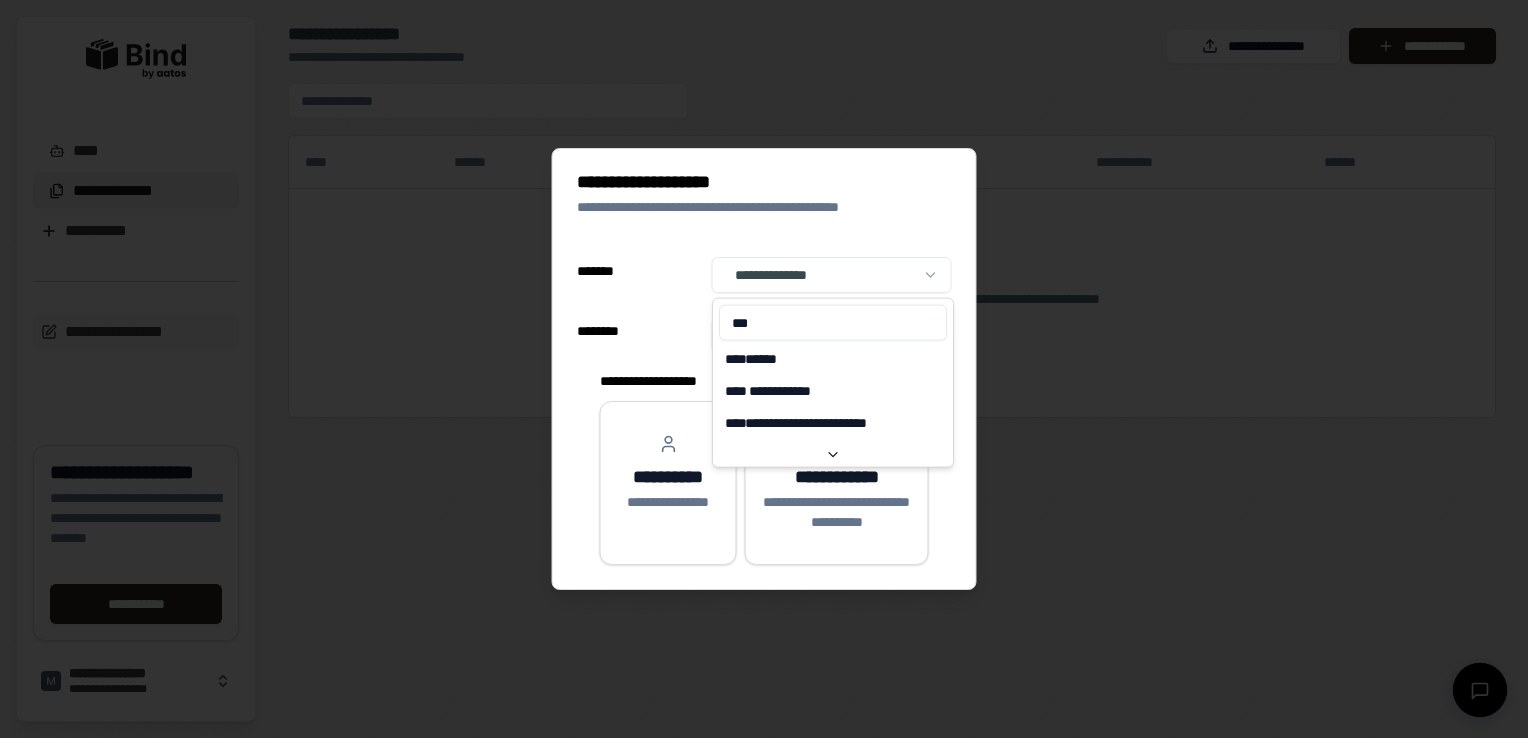 select on "**" 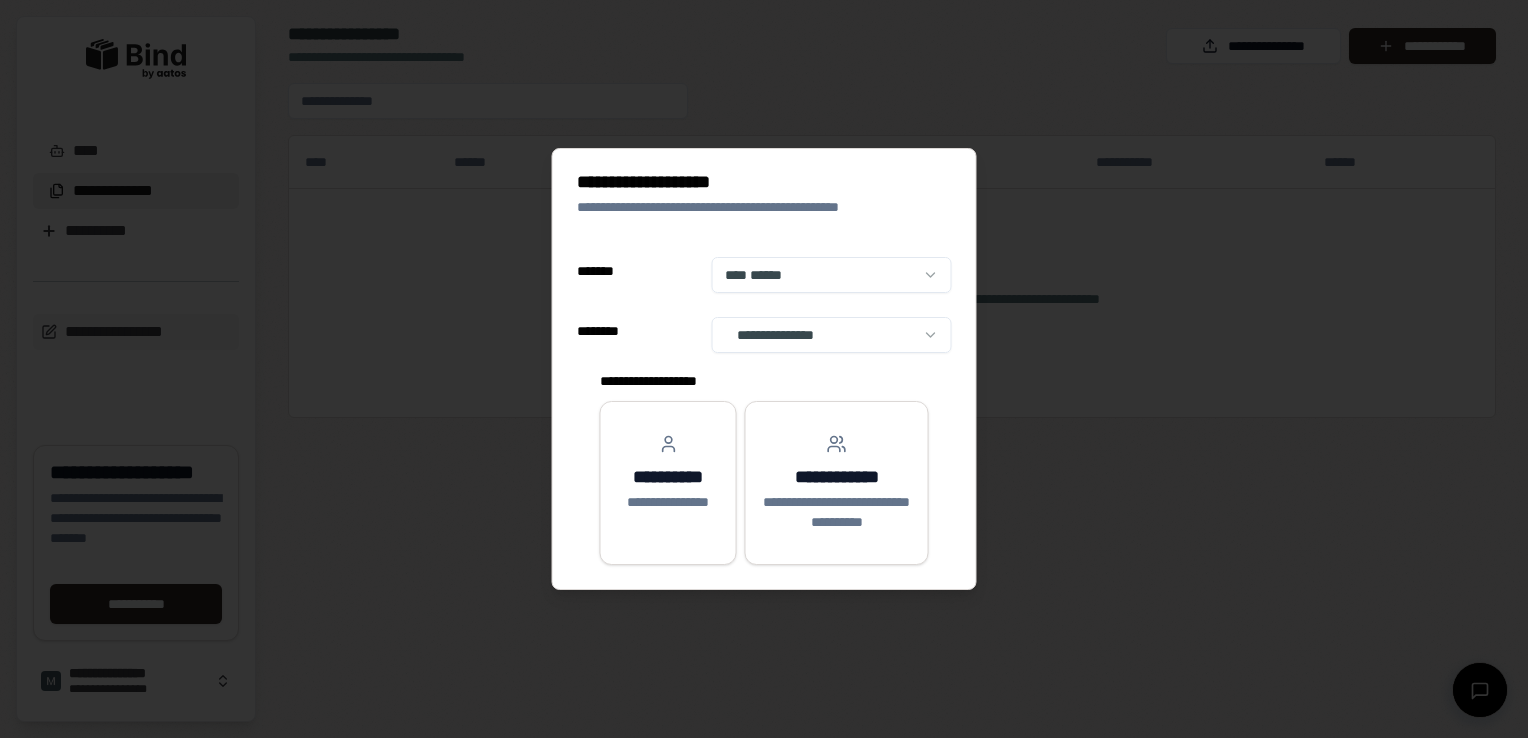 click on "**********" at bounding box center (764, 369) 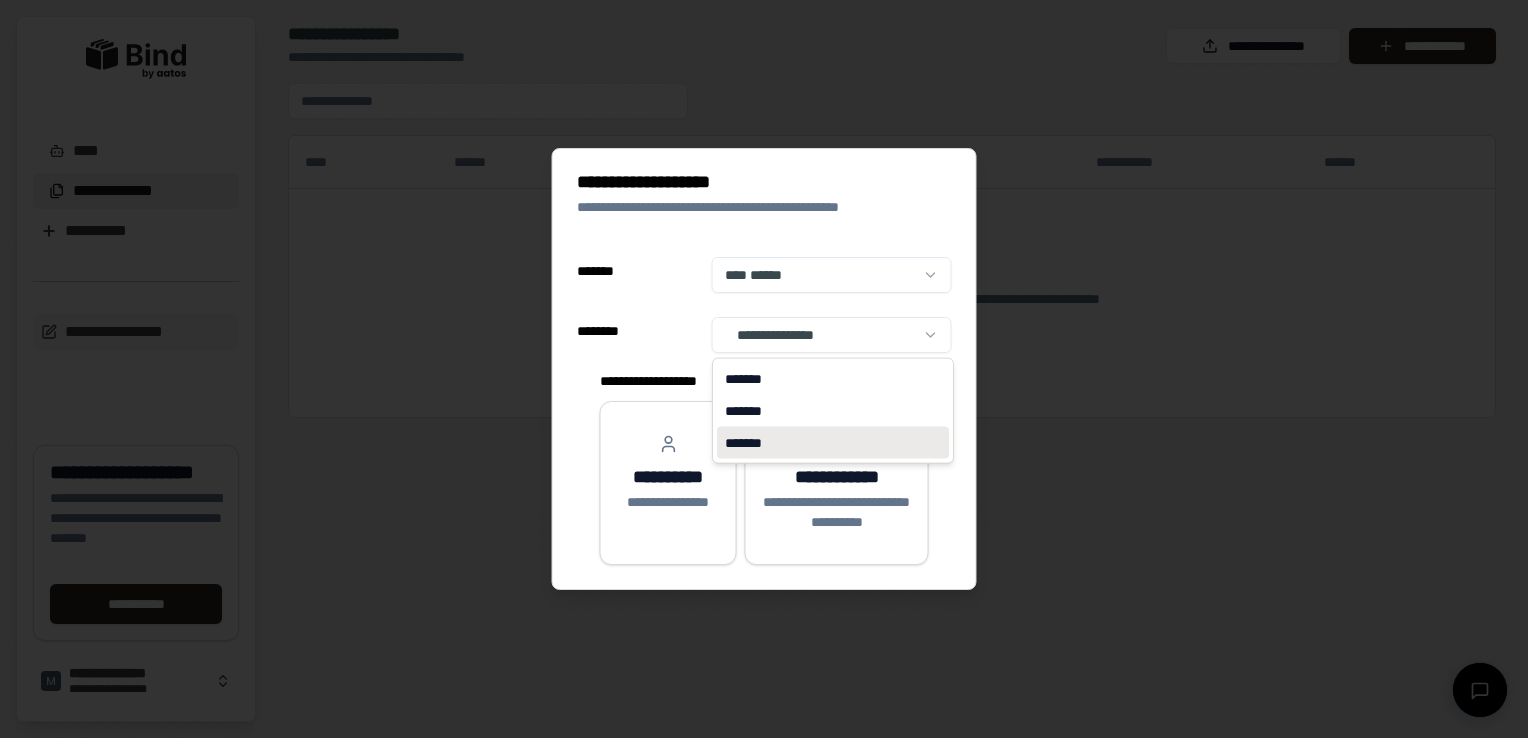 select on "*****" 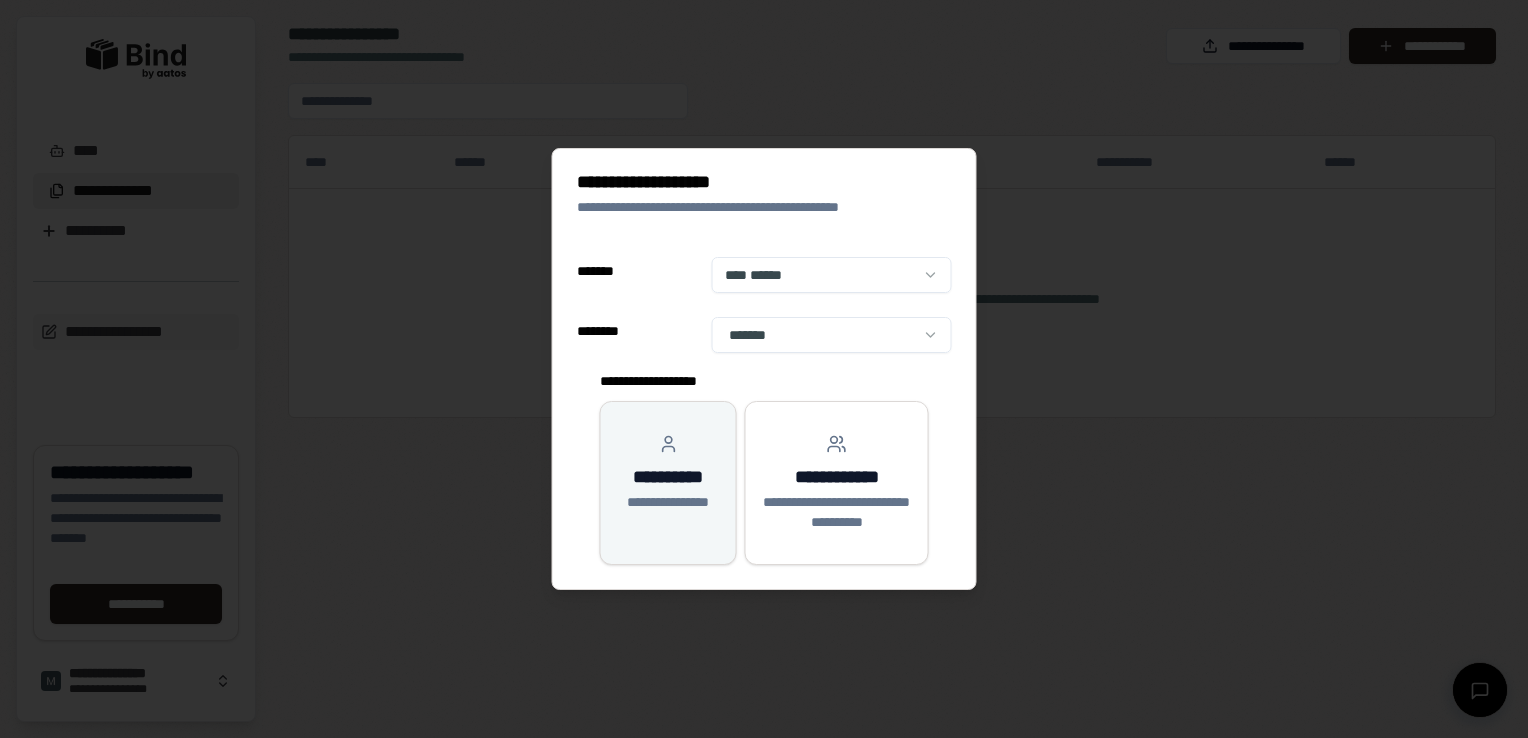 click on "**********" at bounding box center [668, 477] 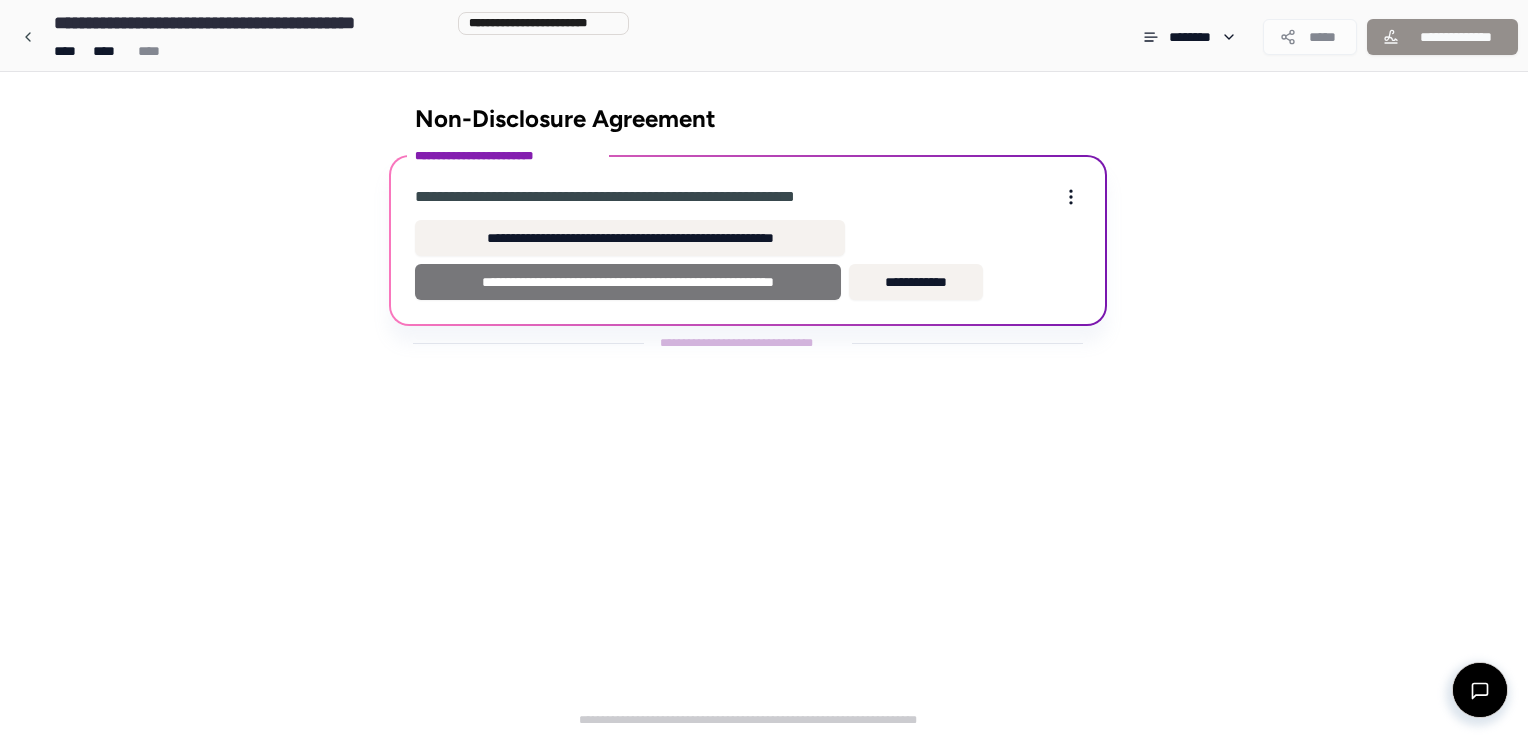 click on "**********" at bounding box center (628, 282) 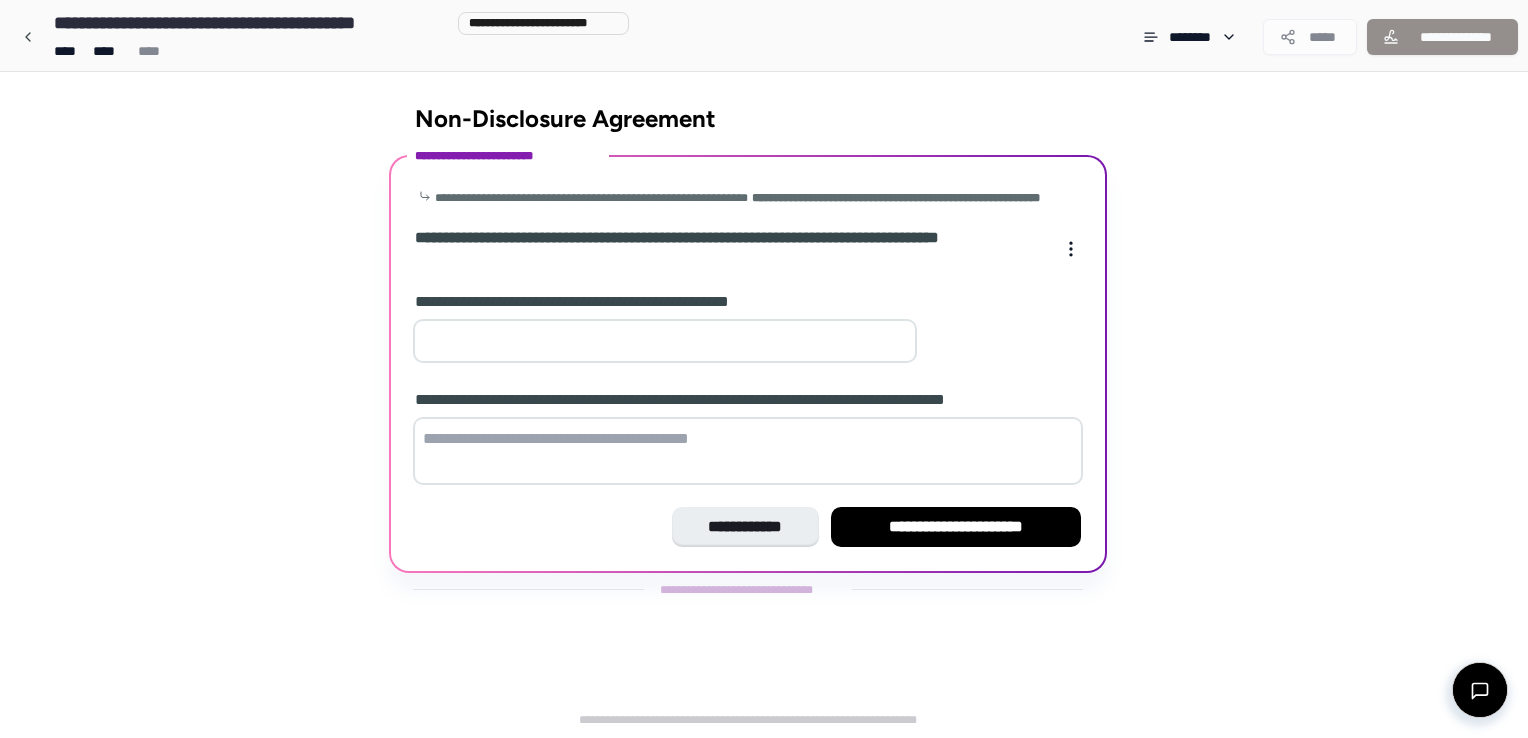 click at bounding box center [665, 341] 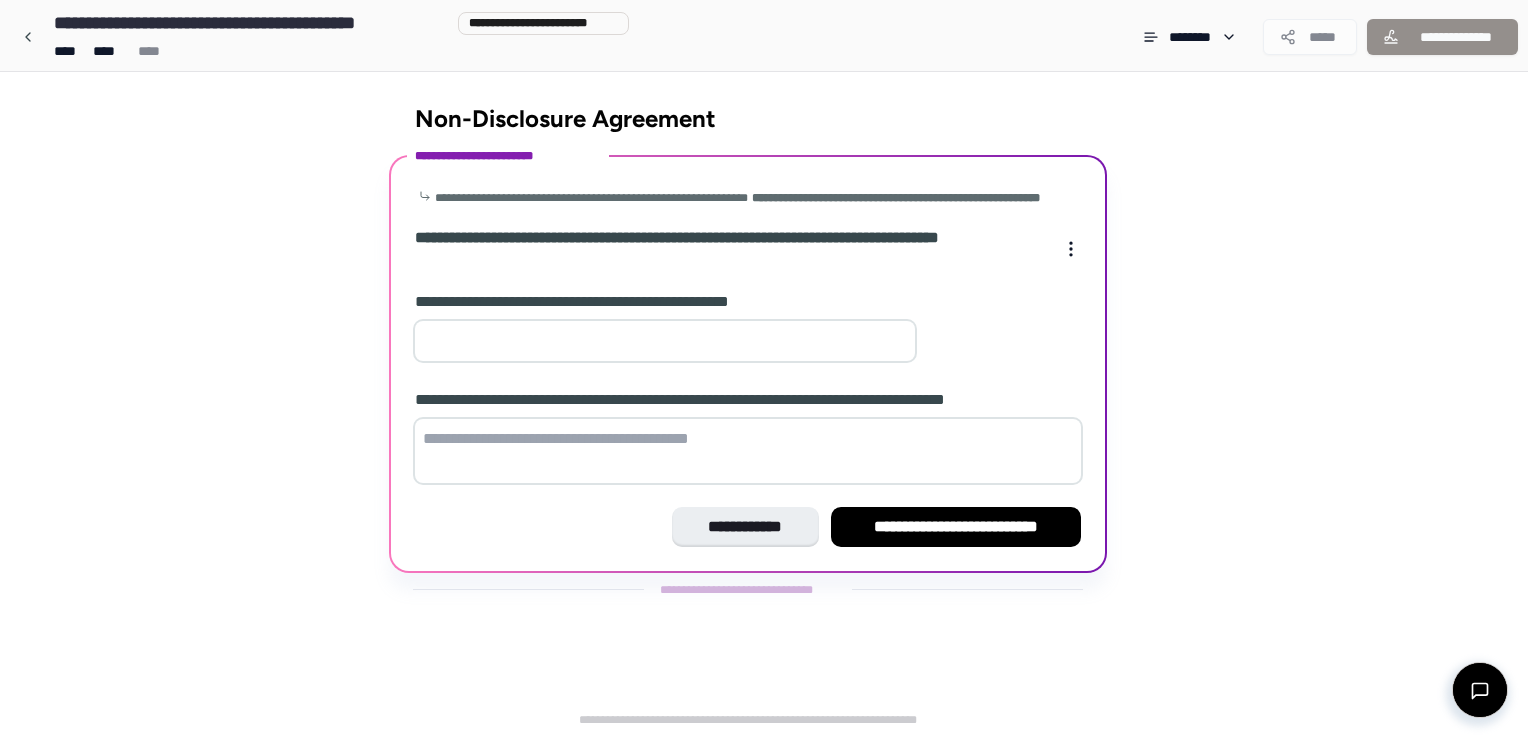 type on "*" 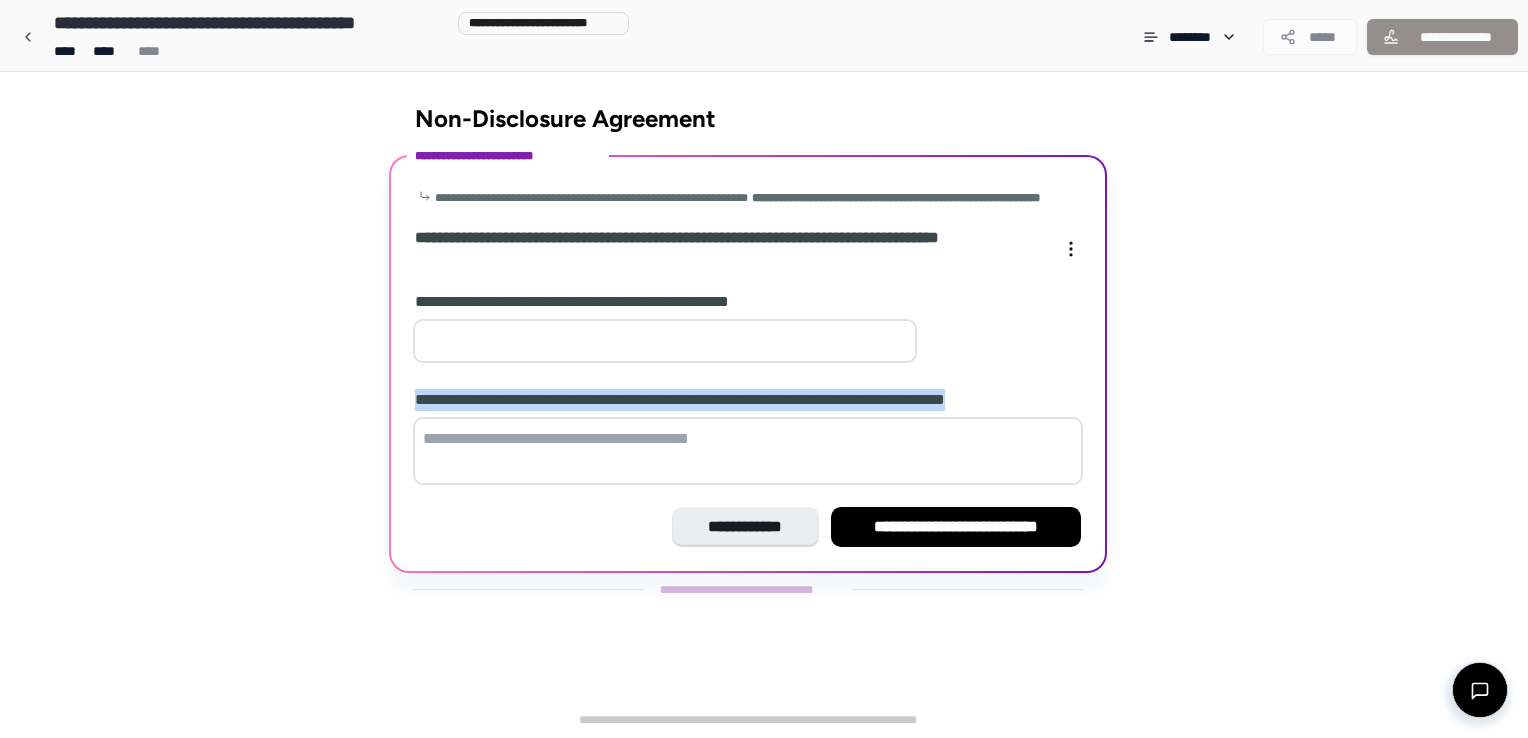 drag, startPoint x: 416, startPoint y: 416, endPoint x: 1064, endPoint y: 427, distance: 648.0934 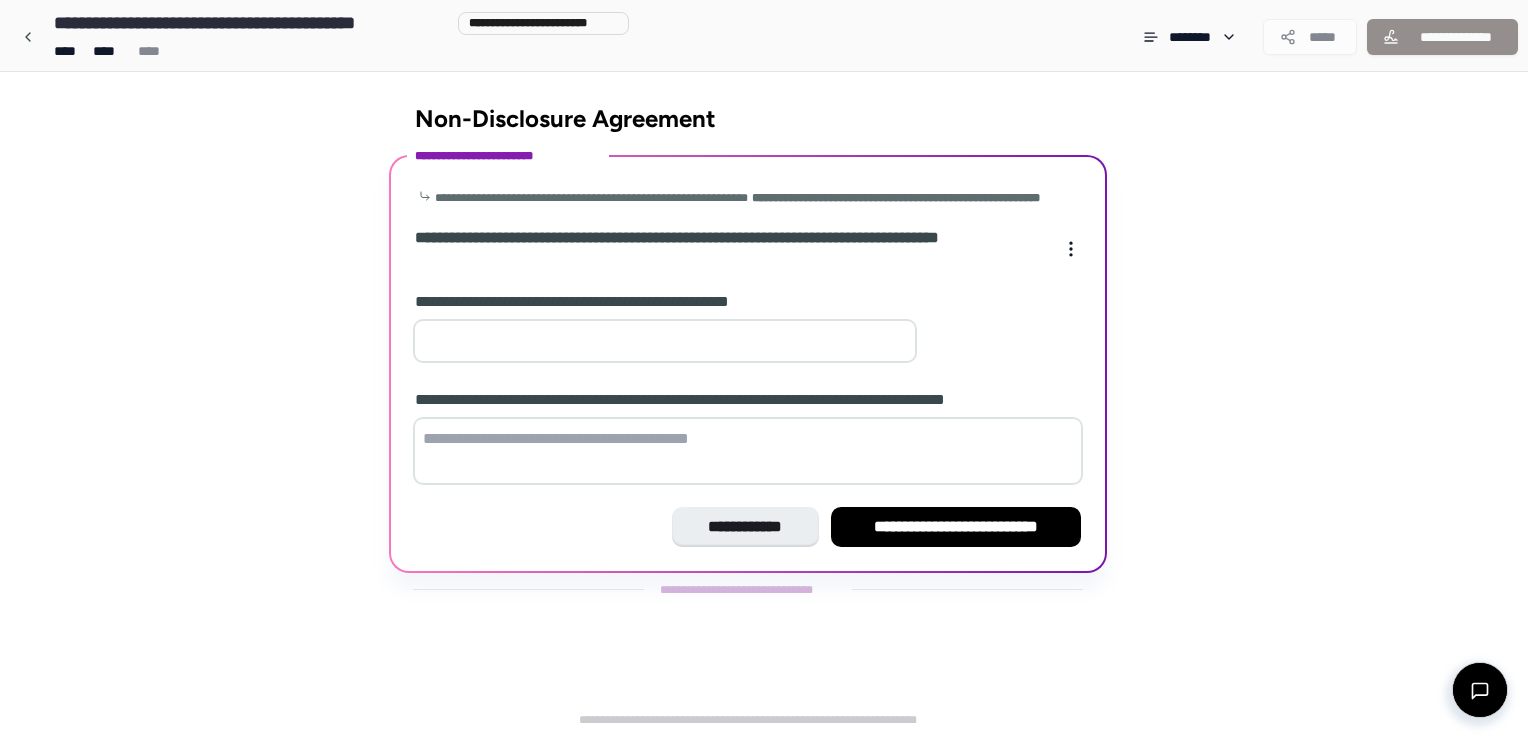click at bounding box center [748, 451] 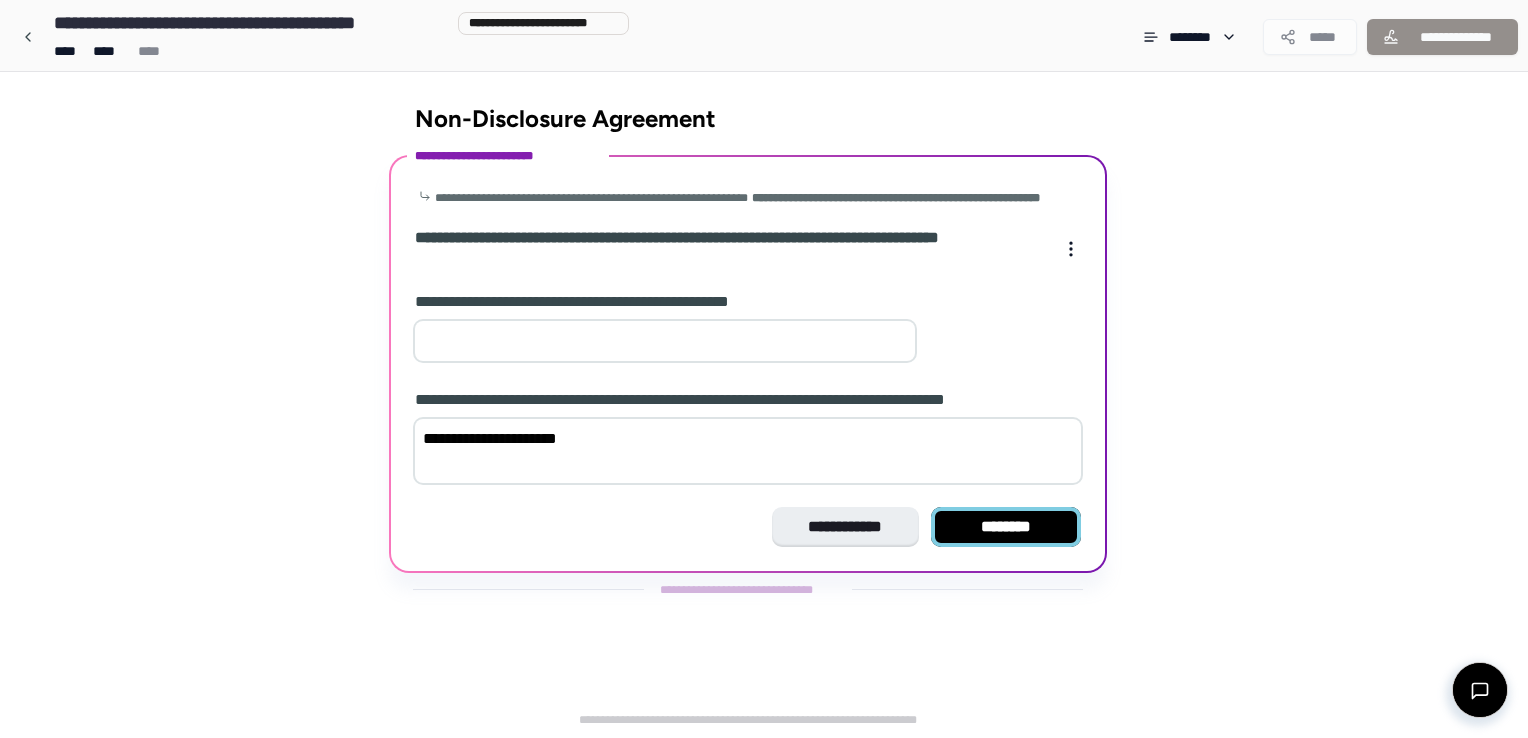 type on "**********" 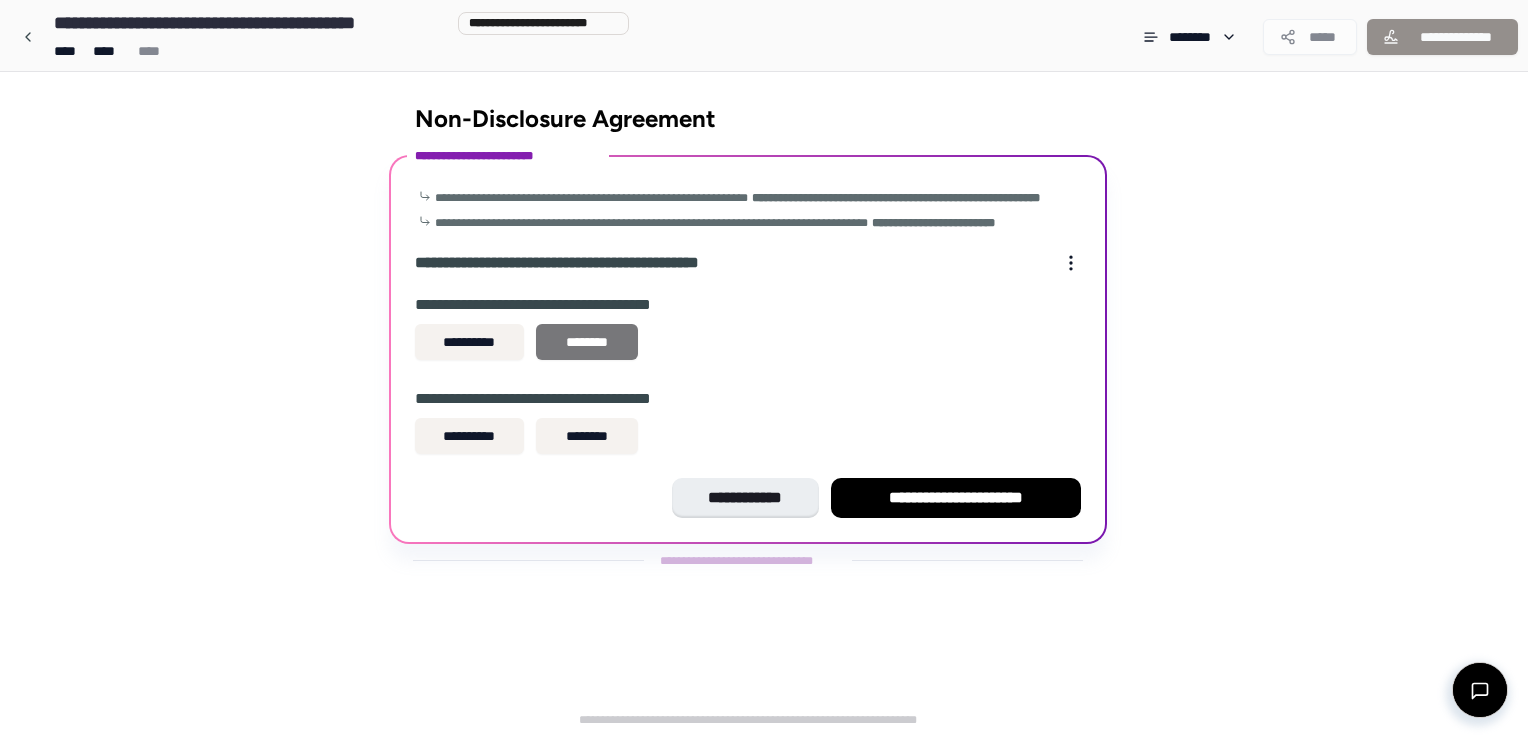 click on "********" at bounding box center [587, 342] 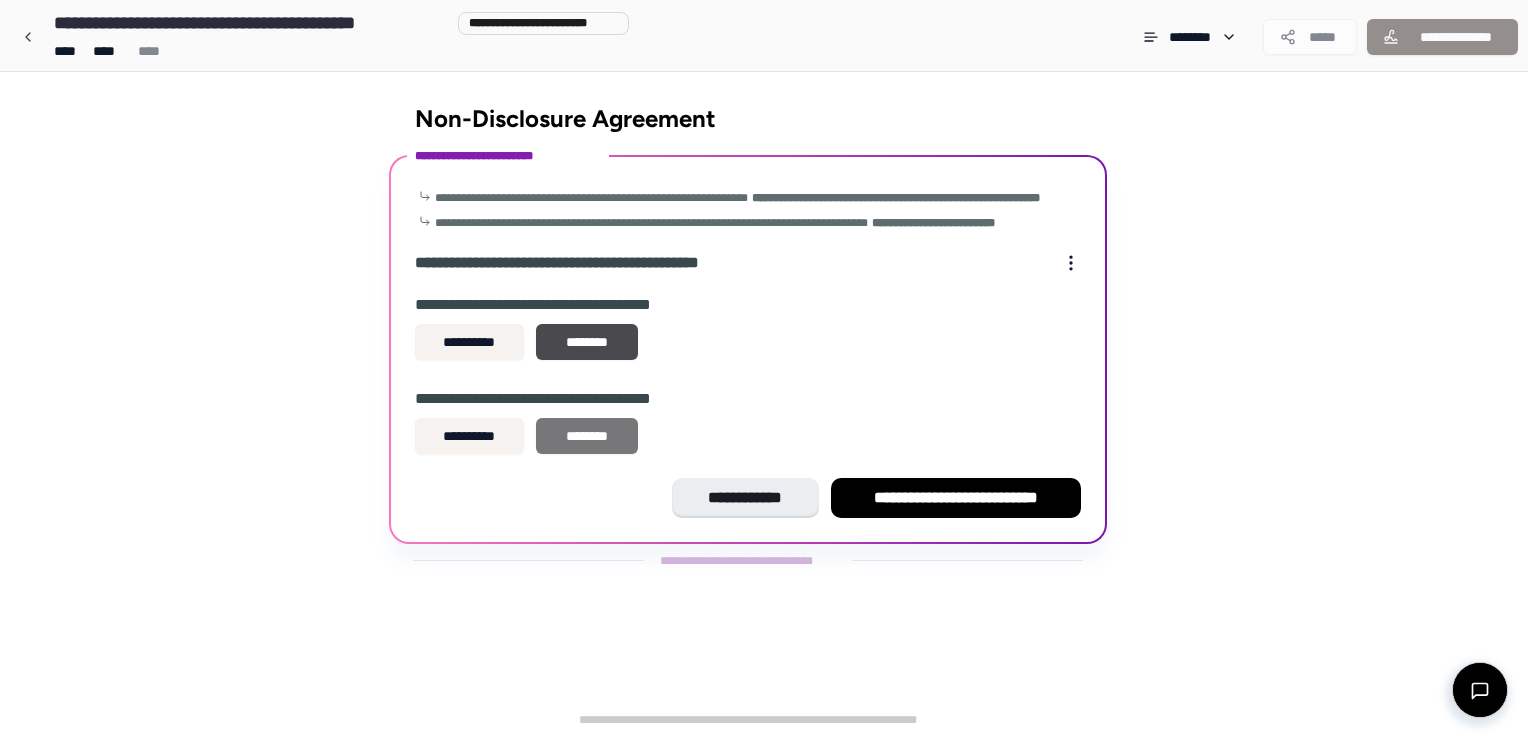 click on "********" at bounding box center (587, 436) 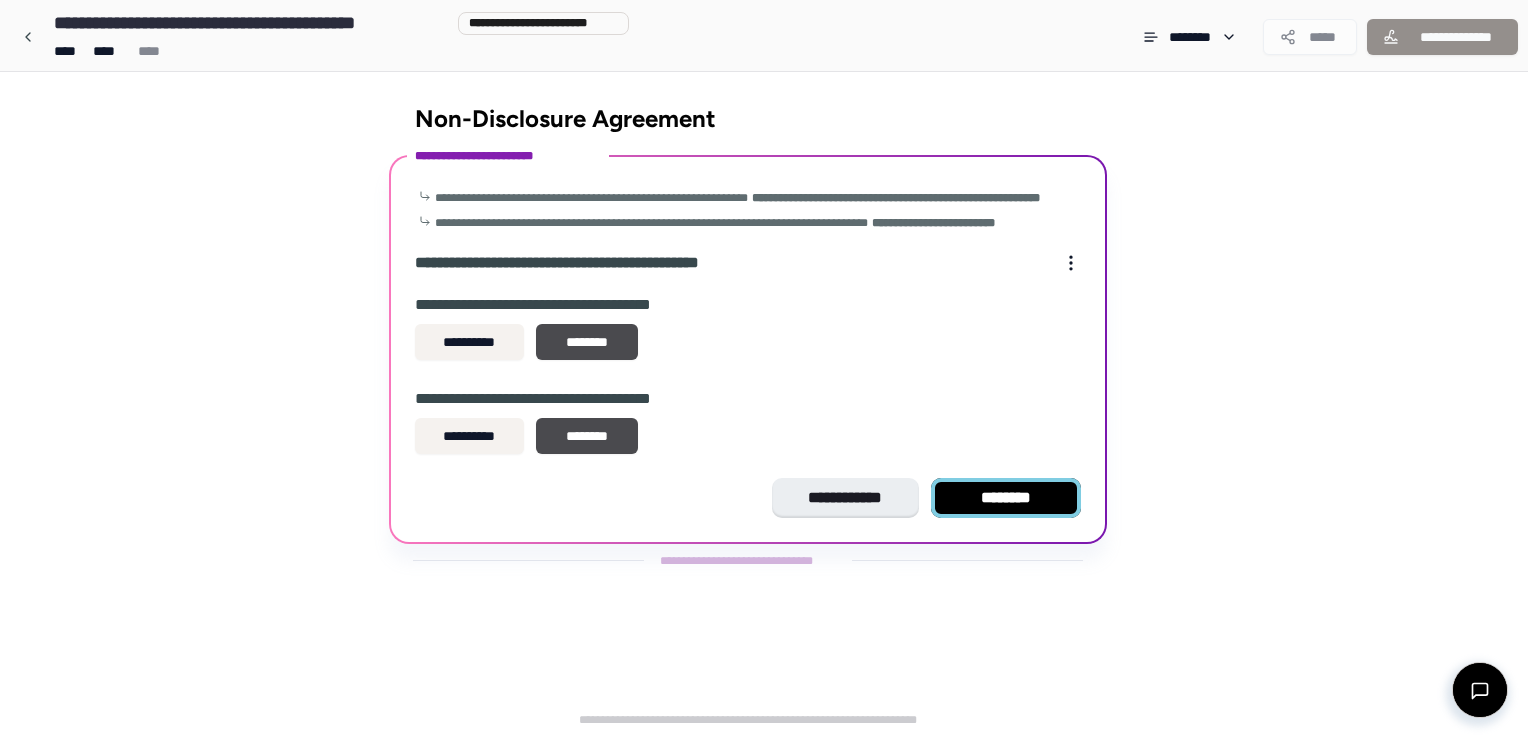 click on "********" at bounding box center [1006, 498] 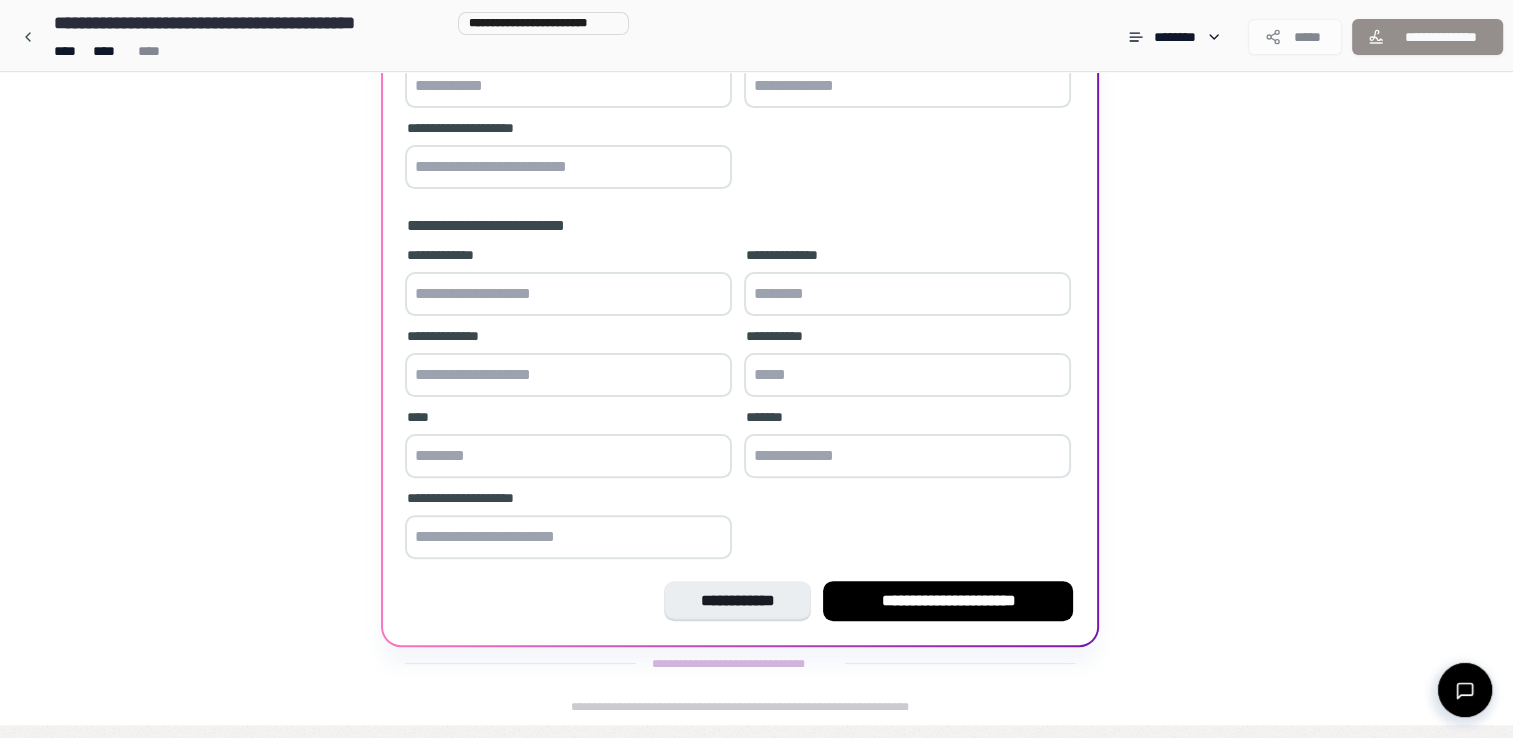 scroll, scrollTop: 476, scrollLeft: 0, axis: vertical 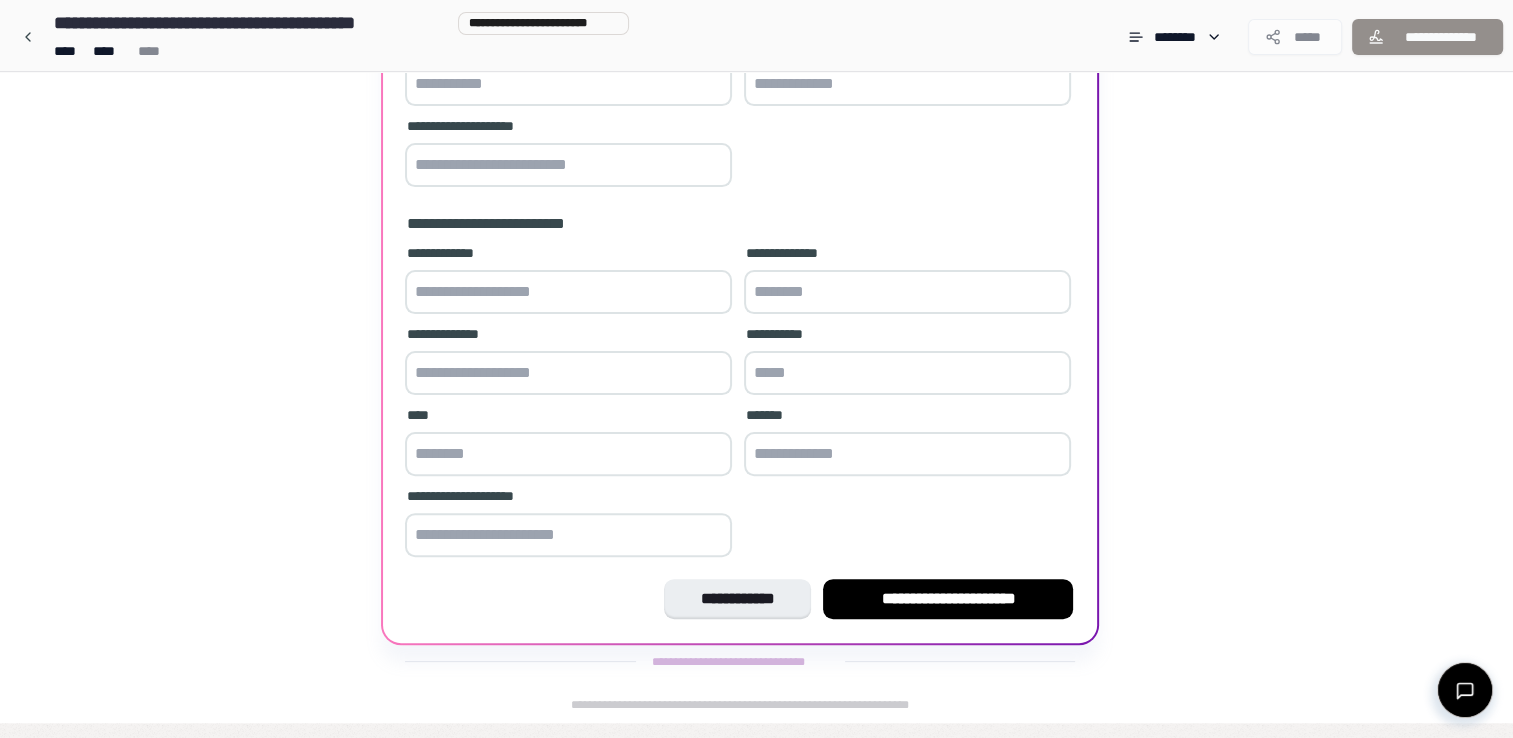 click on "**********" at bounding box center (740, 162) 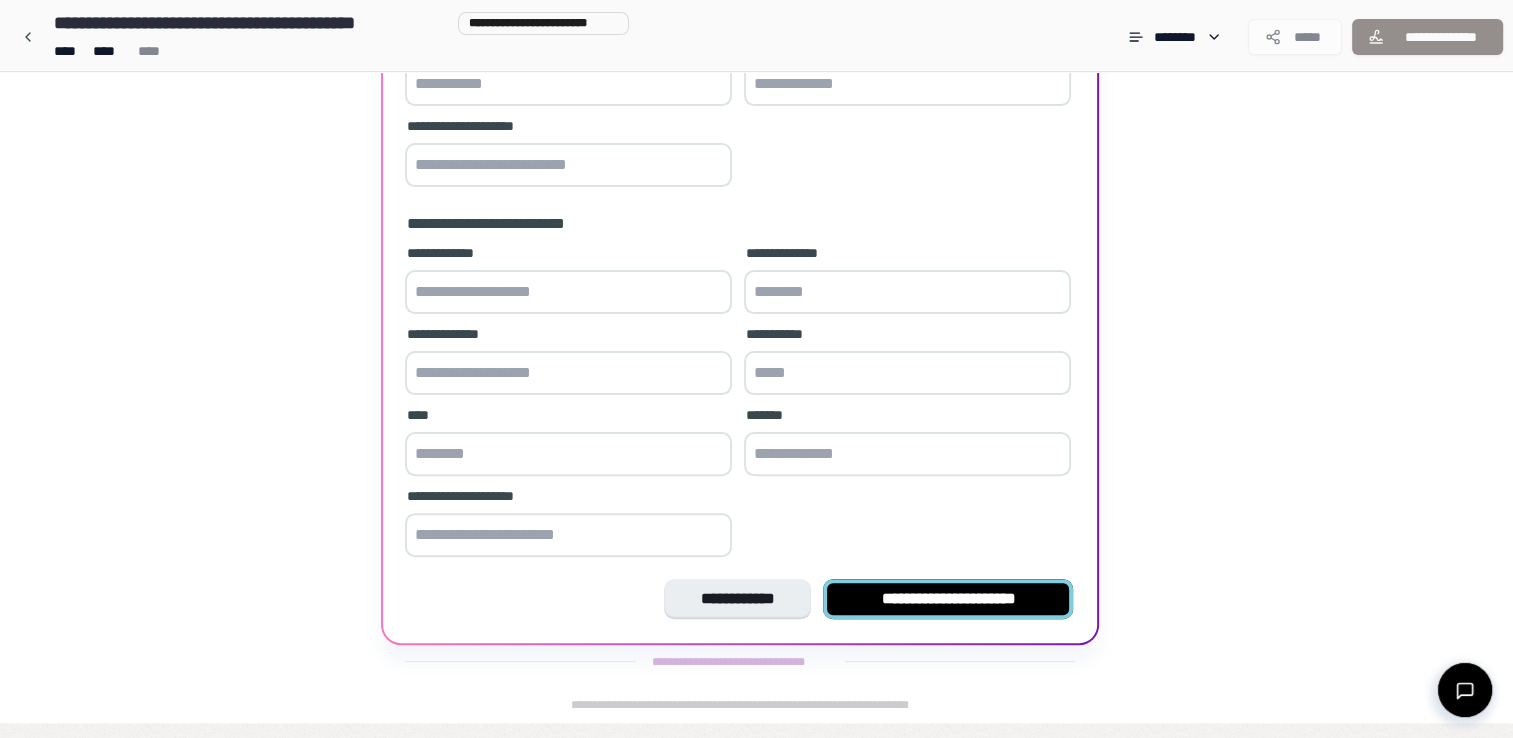 click on "**********" at bounding box center (948, 599) 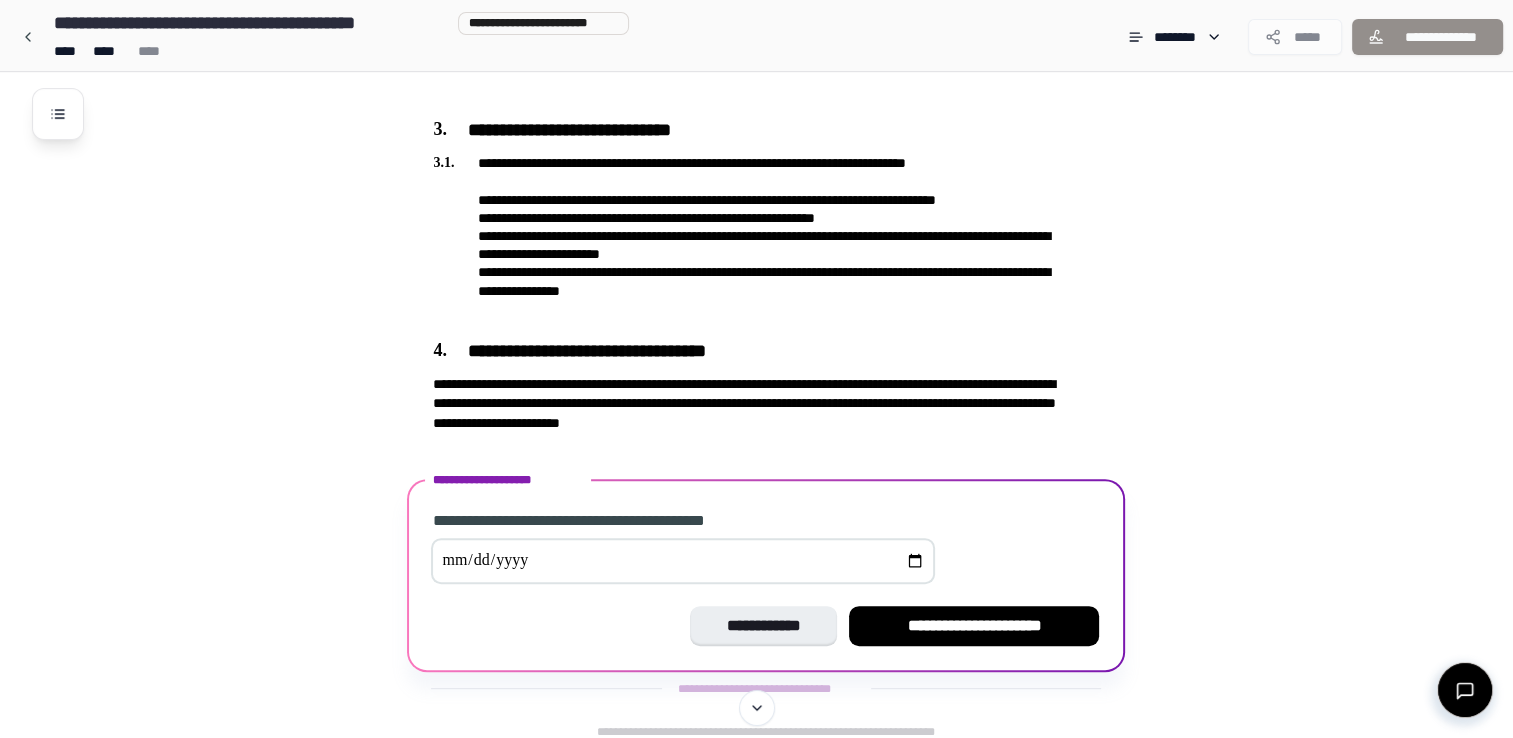 scroll, scrollTop: 840, scrollLeft: 0, axis: vertical 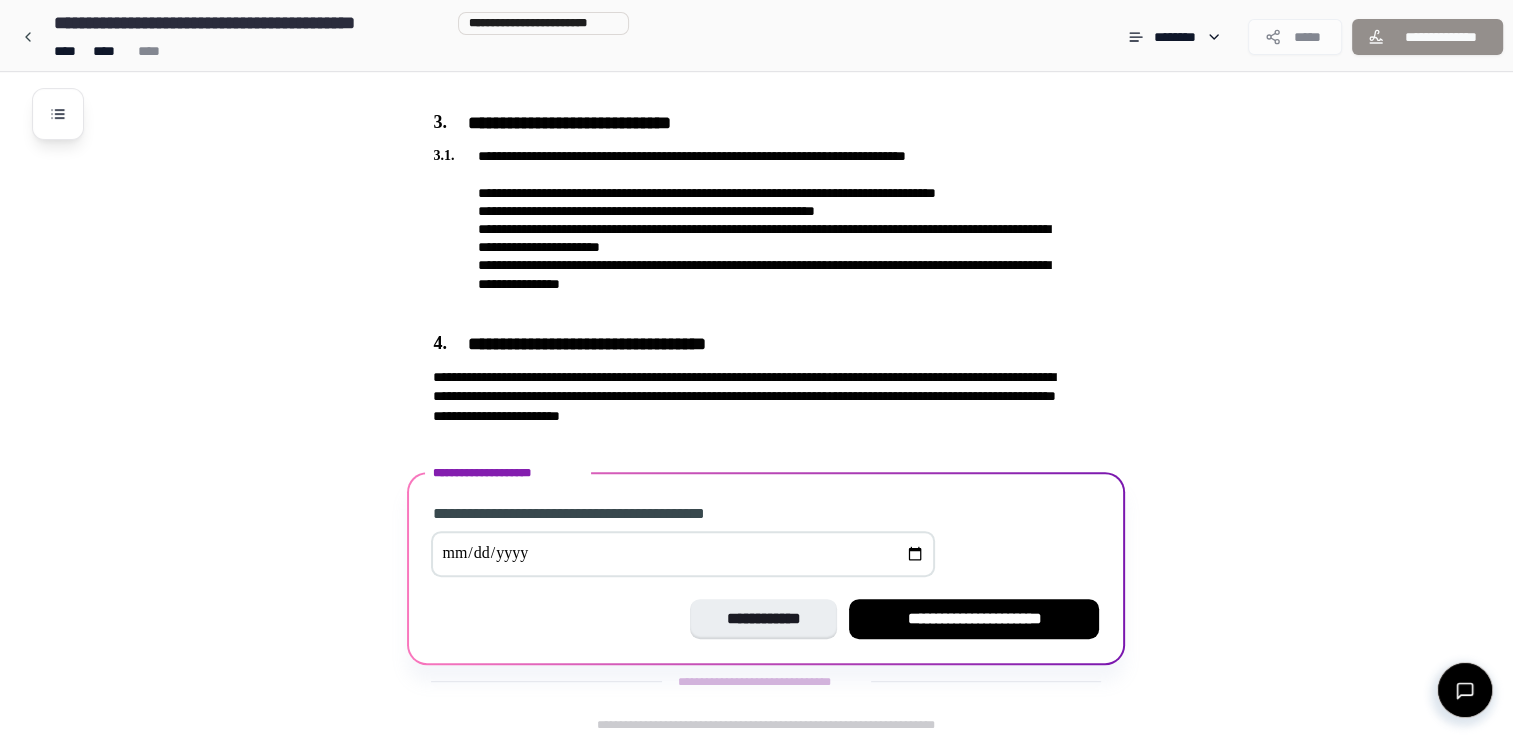 click at bounding box center [683, 554] 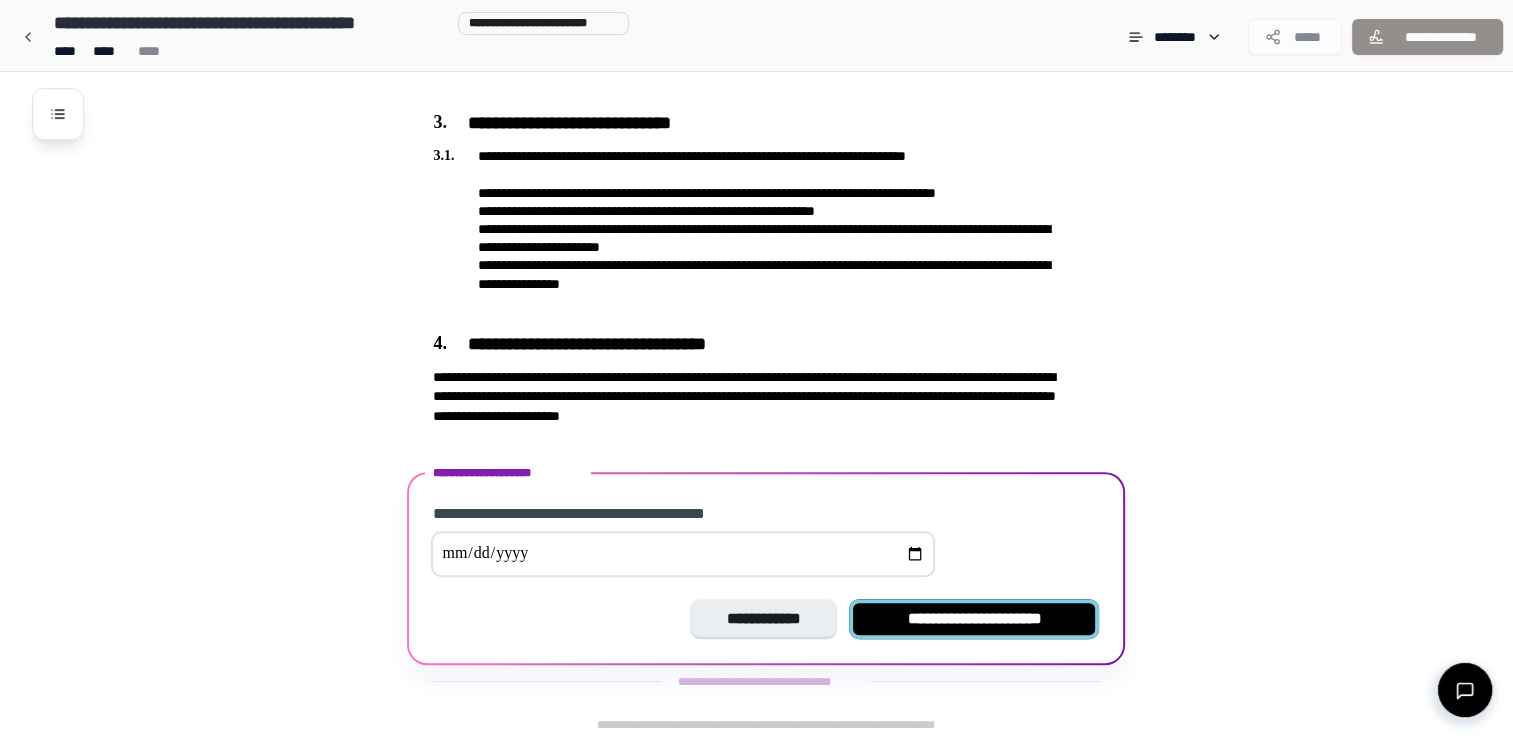 click on "**********" at bounding box center [974, 619] 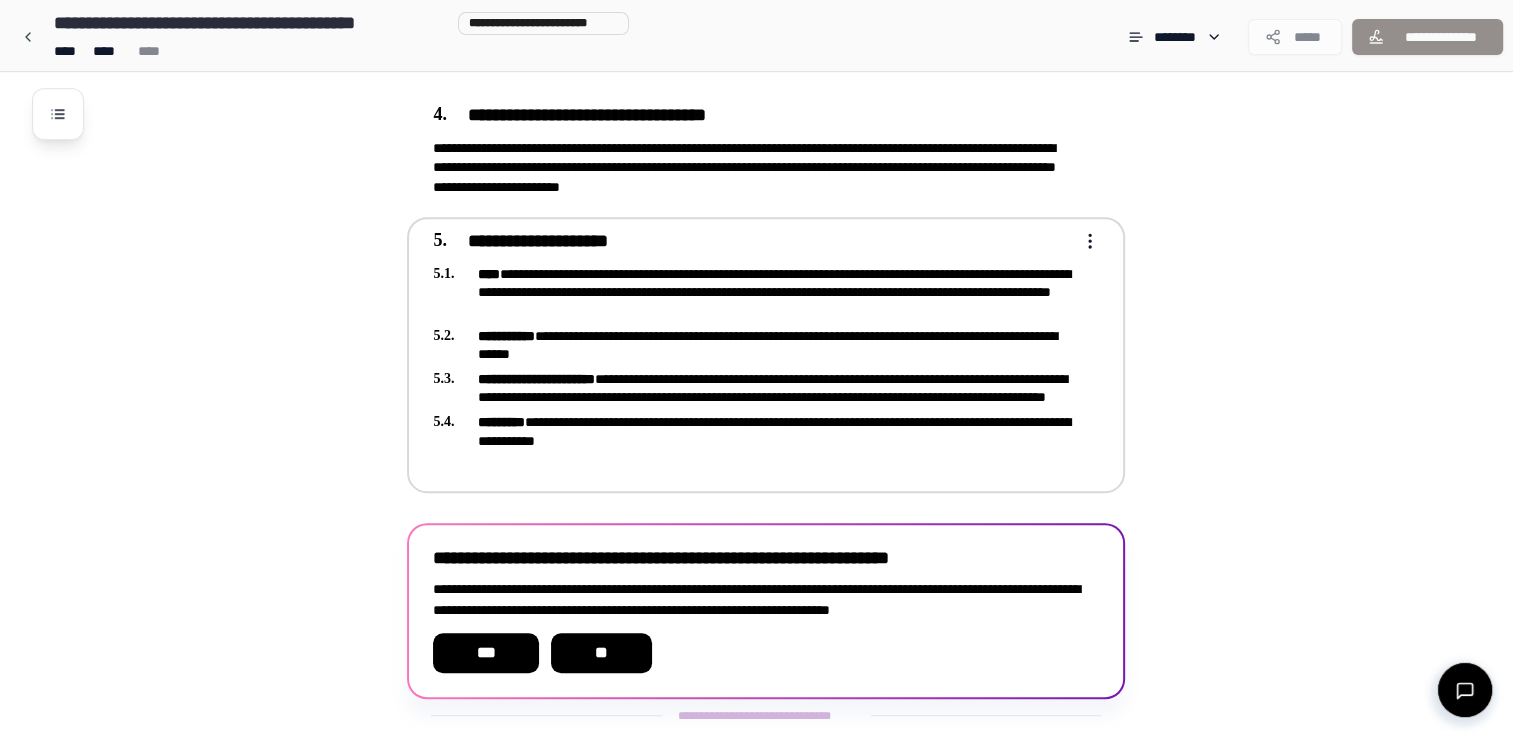 scroll, scrollTop: 1101, scrollLeft: 0, axis: vertical 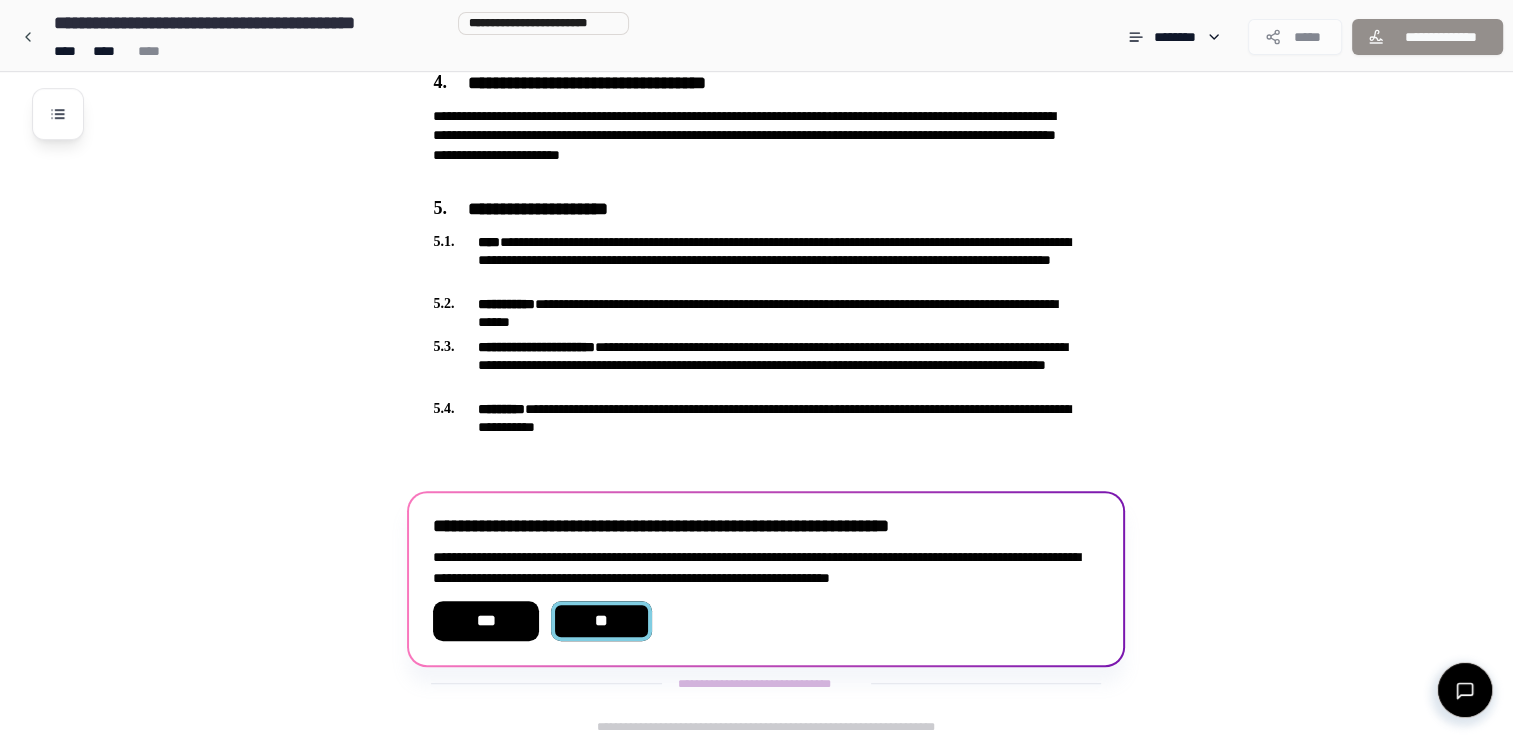 click on "**" at bounding box center (602, 621) 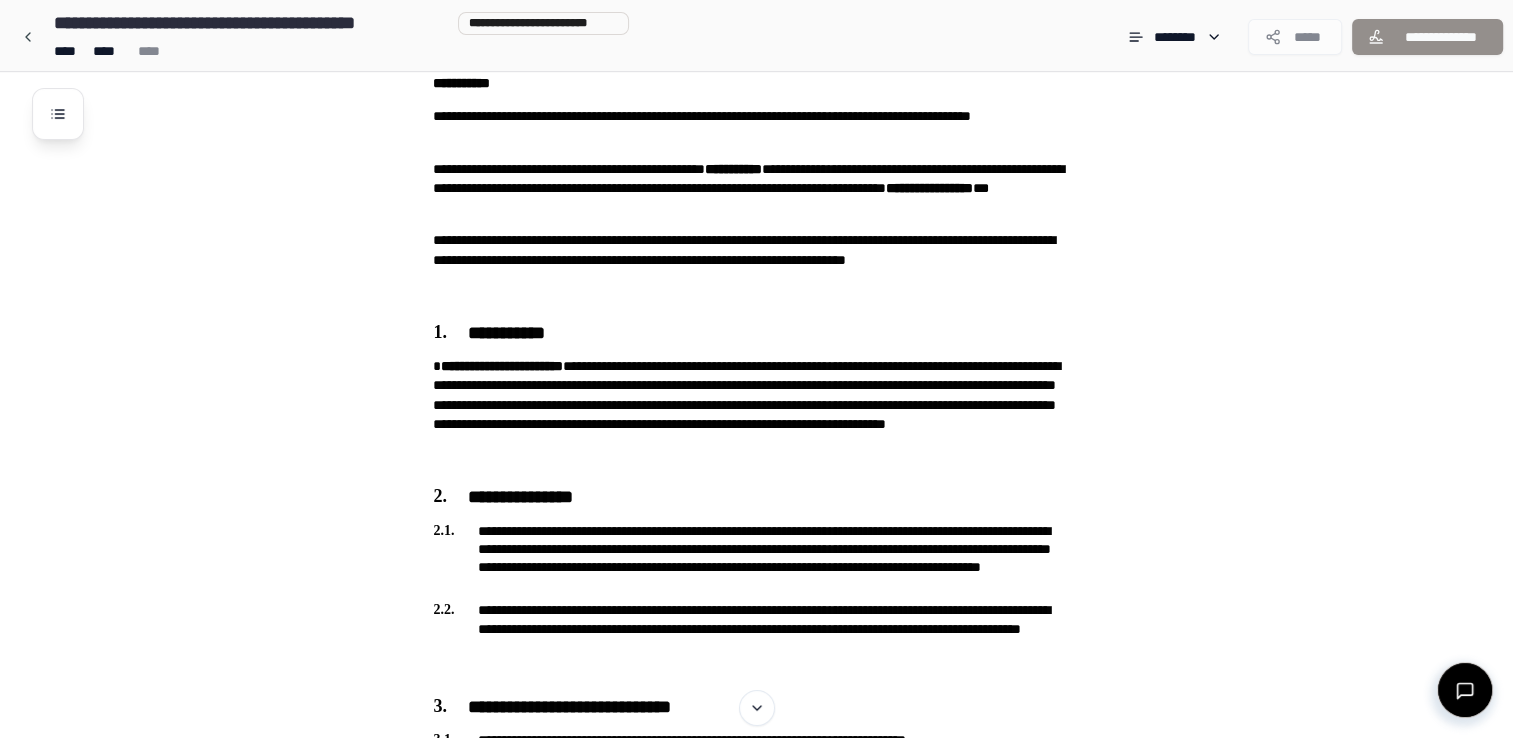 scroll, scrollTop: 300, scrollLeft: 0, axis: vertical 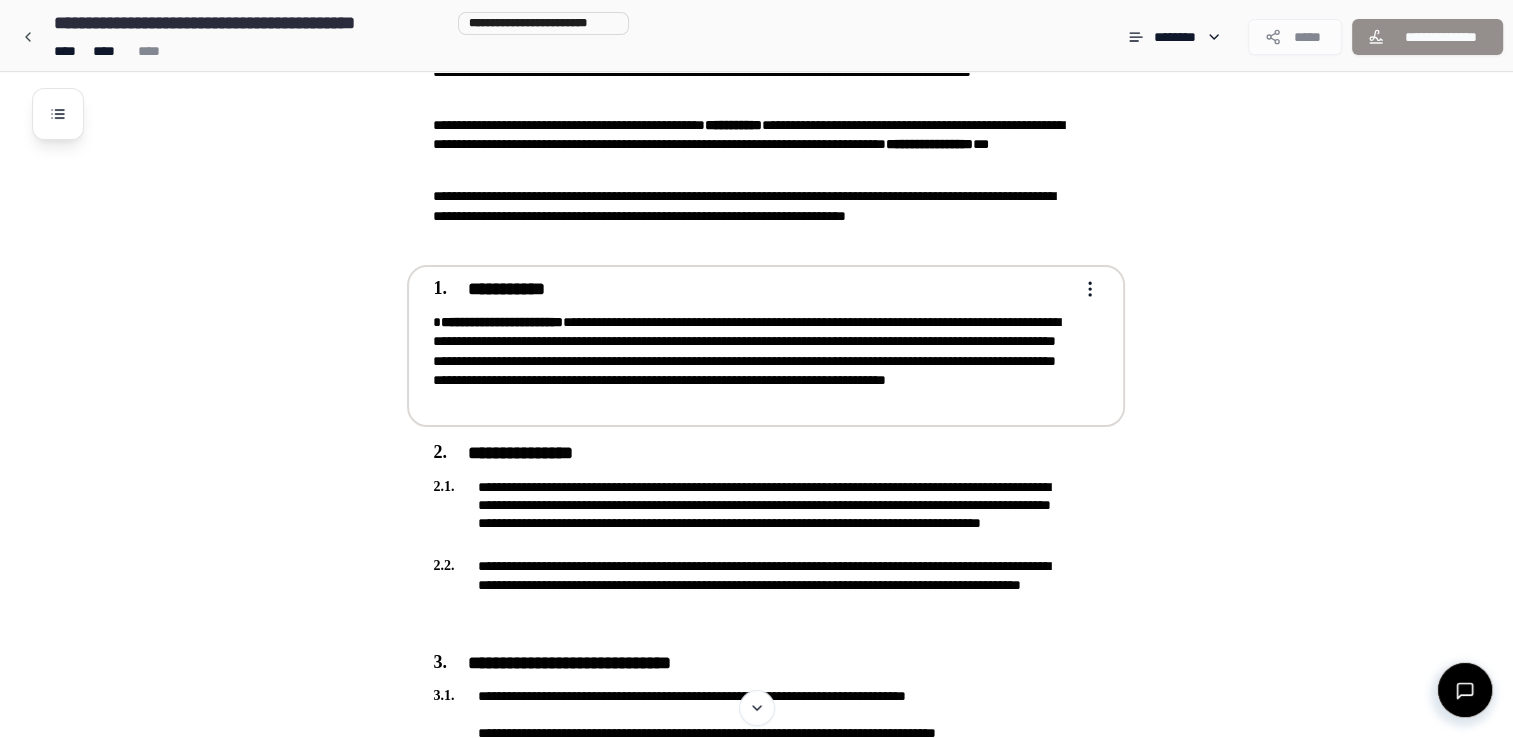click on "**********" at bounding box center (756, 750) 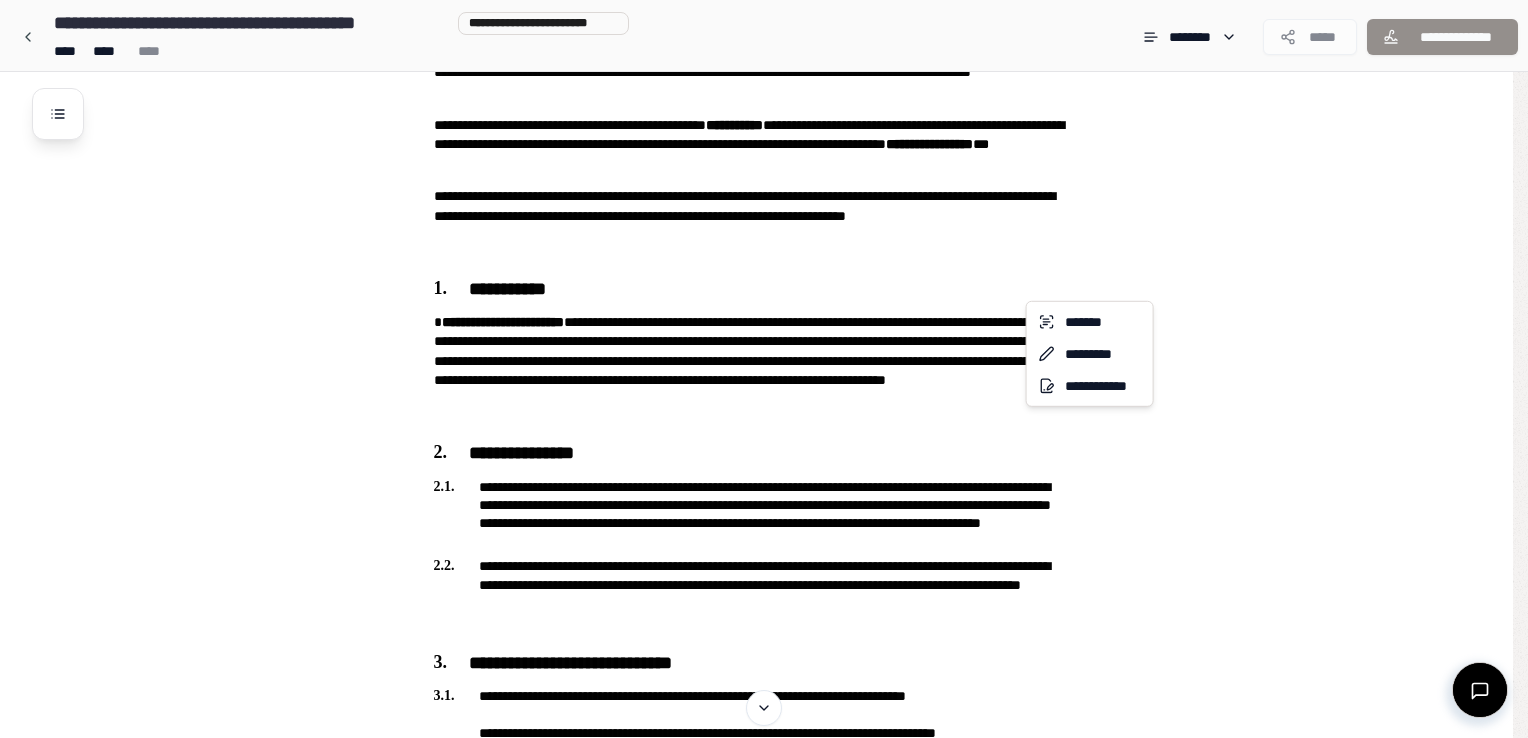 click on "**********" at bounding box center (764, 750) 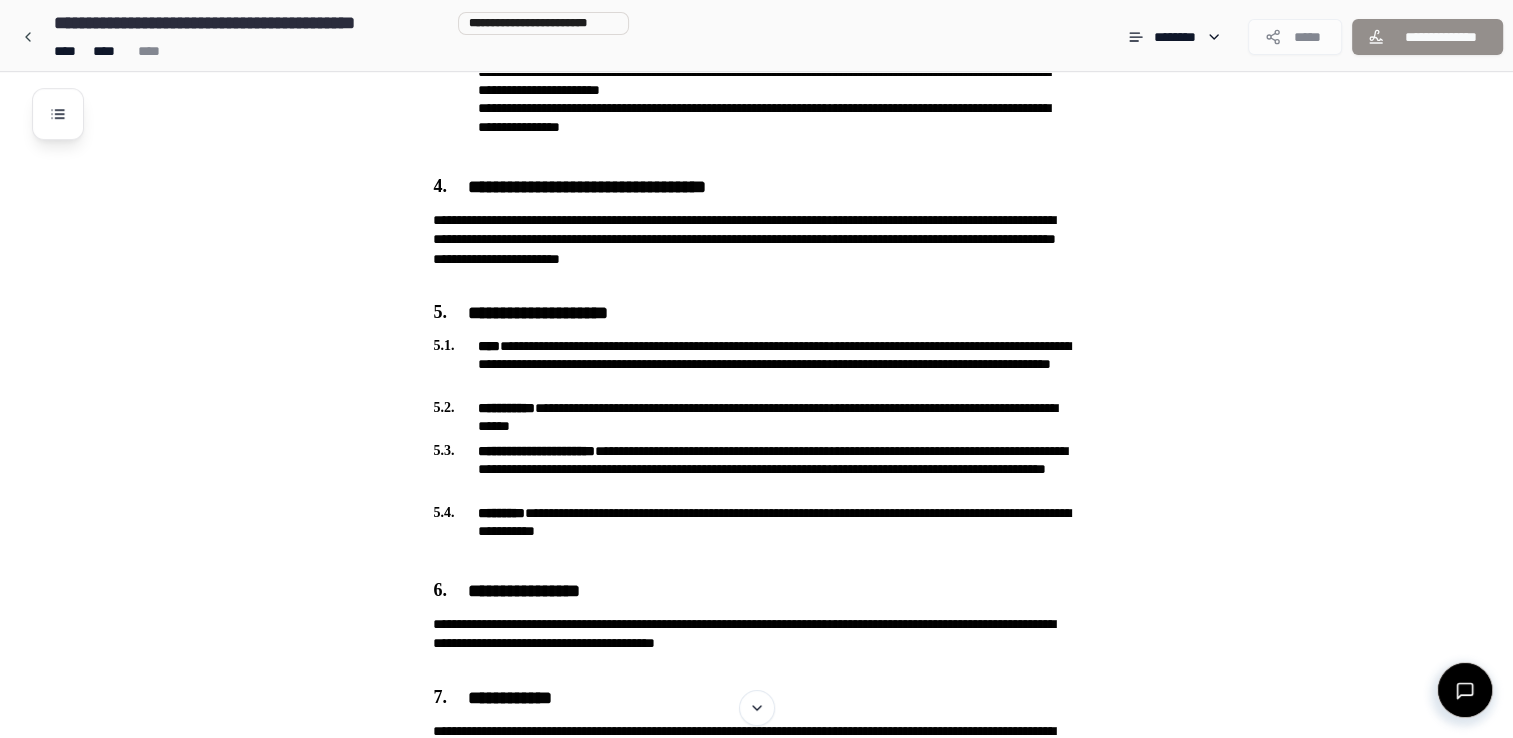 scroll, scrollTop: 1361, scrollLeft: 0, axis: vertical 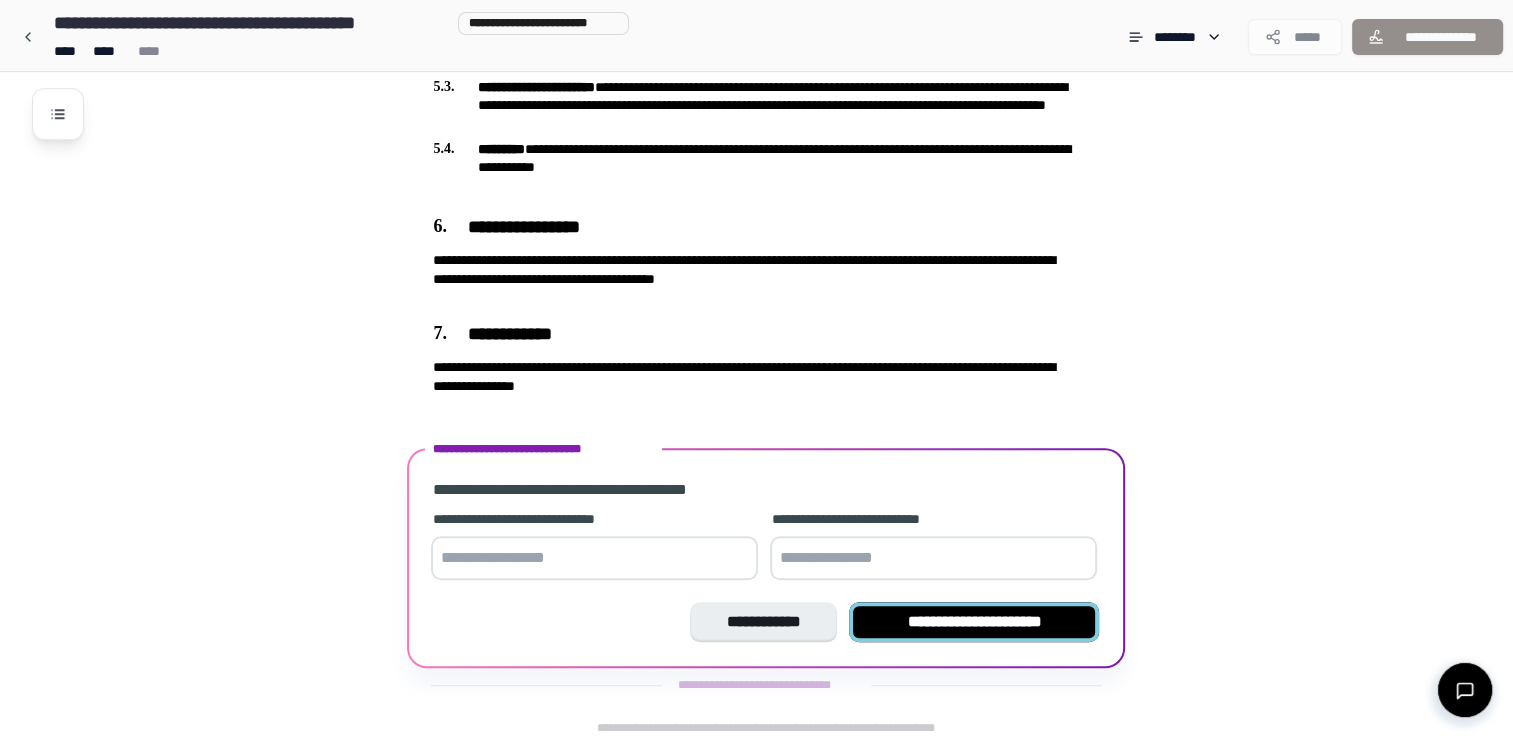 click on "**********" at bounding box center (974, 622) 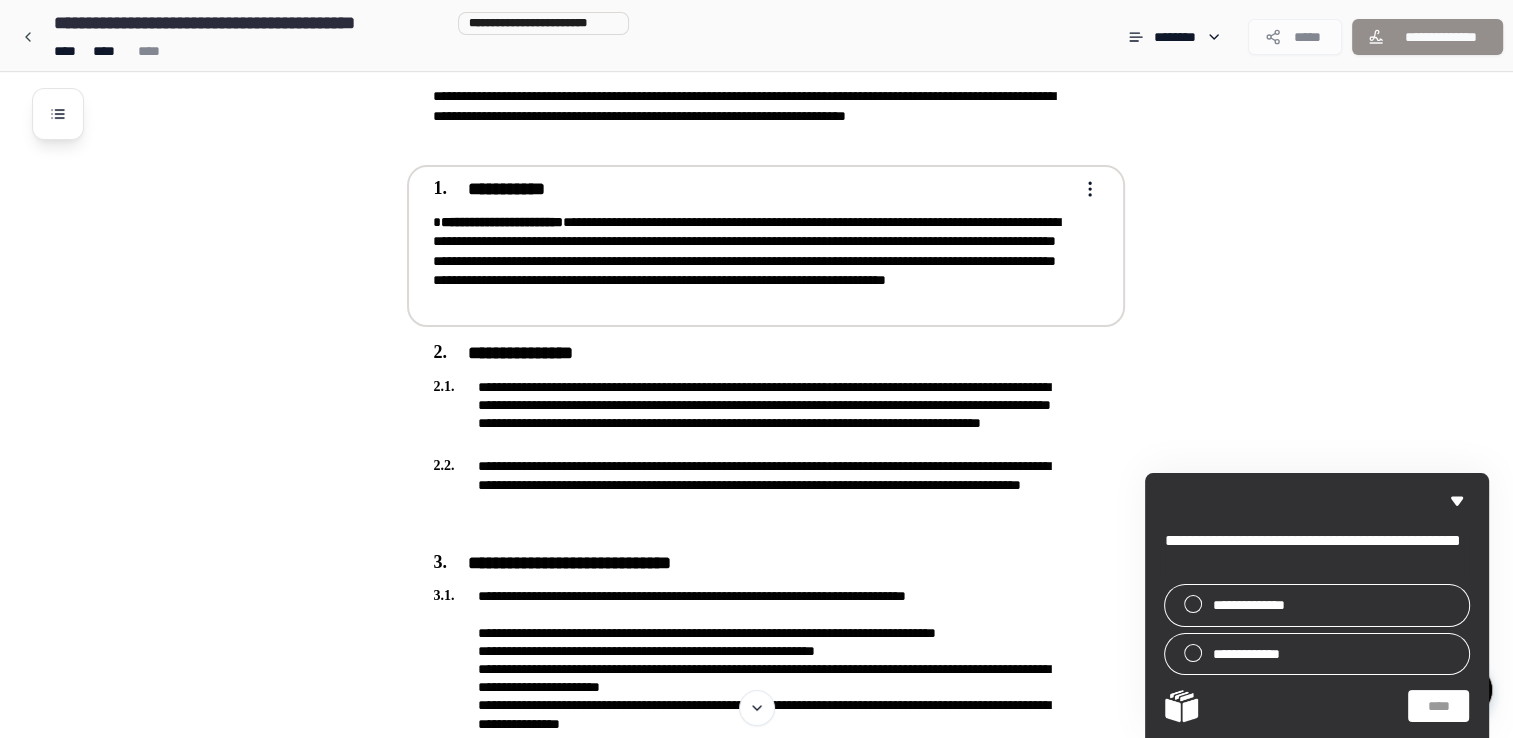 scroll, scrollTop: 0, scrollLeft: 0, axis: both 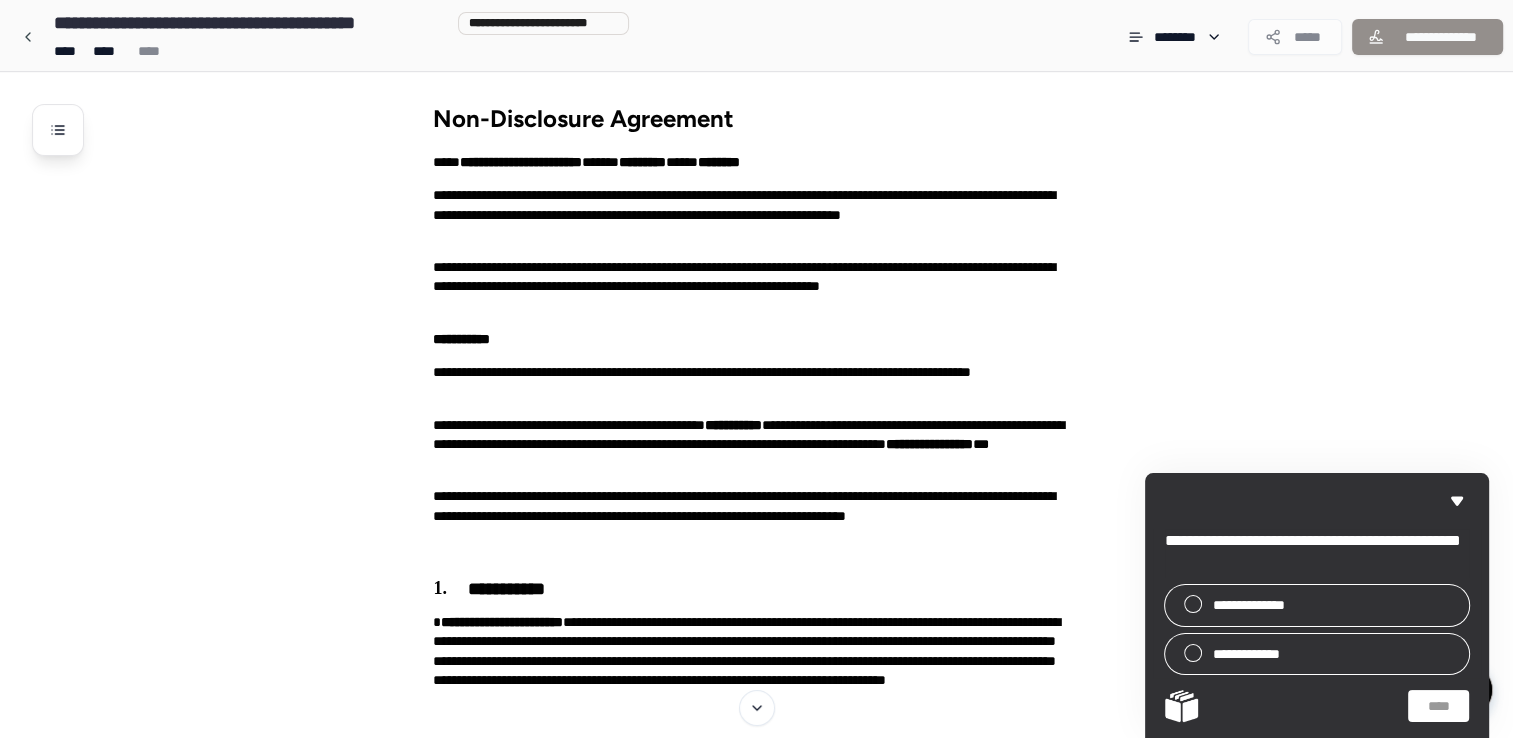 click on "**********" at bounding box center [782, 1230] 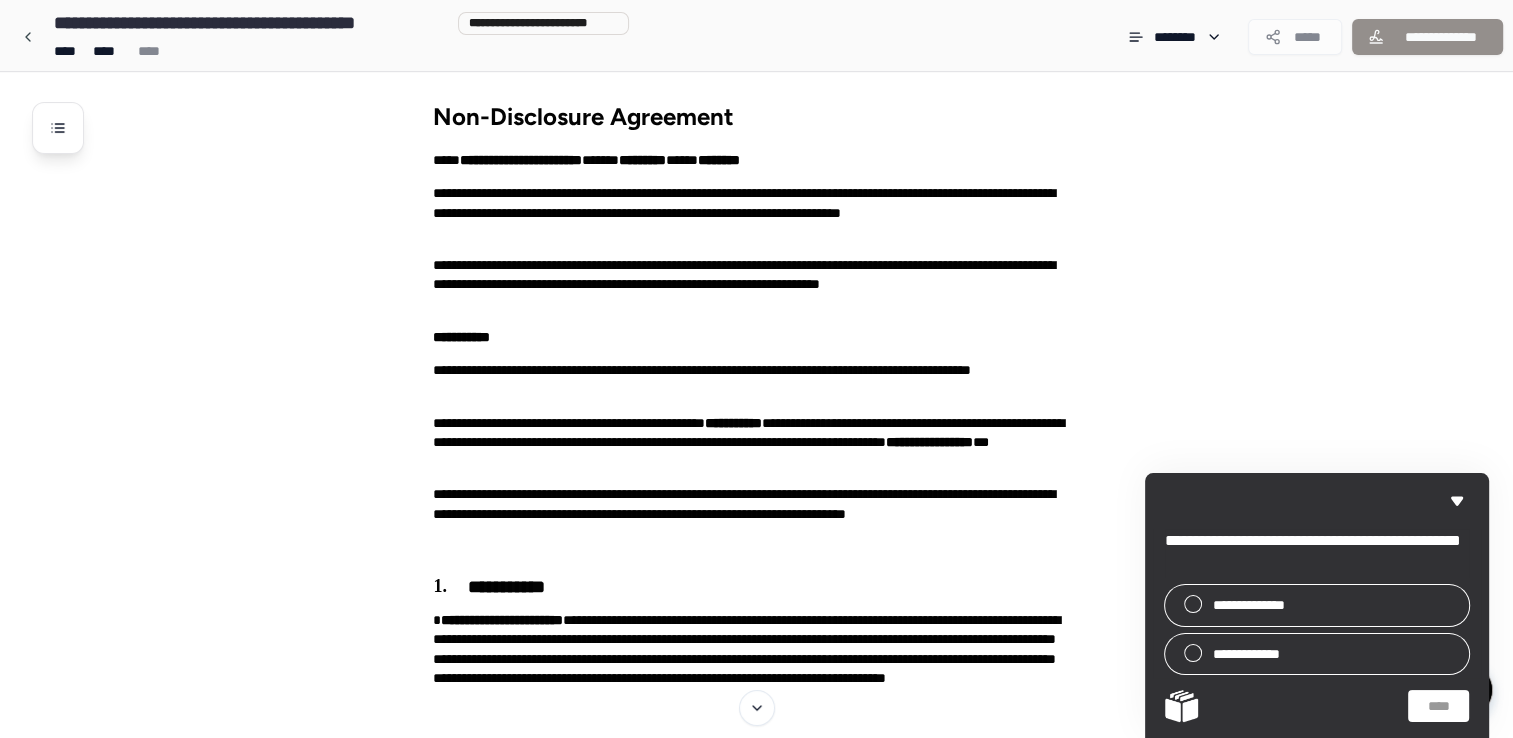 scroll, scrollTop: 0, scrollLeft: 0, axis: both 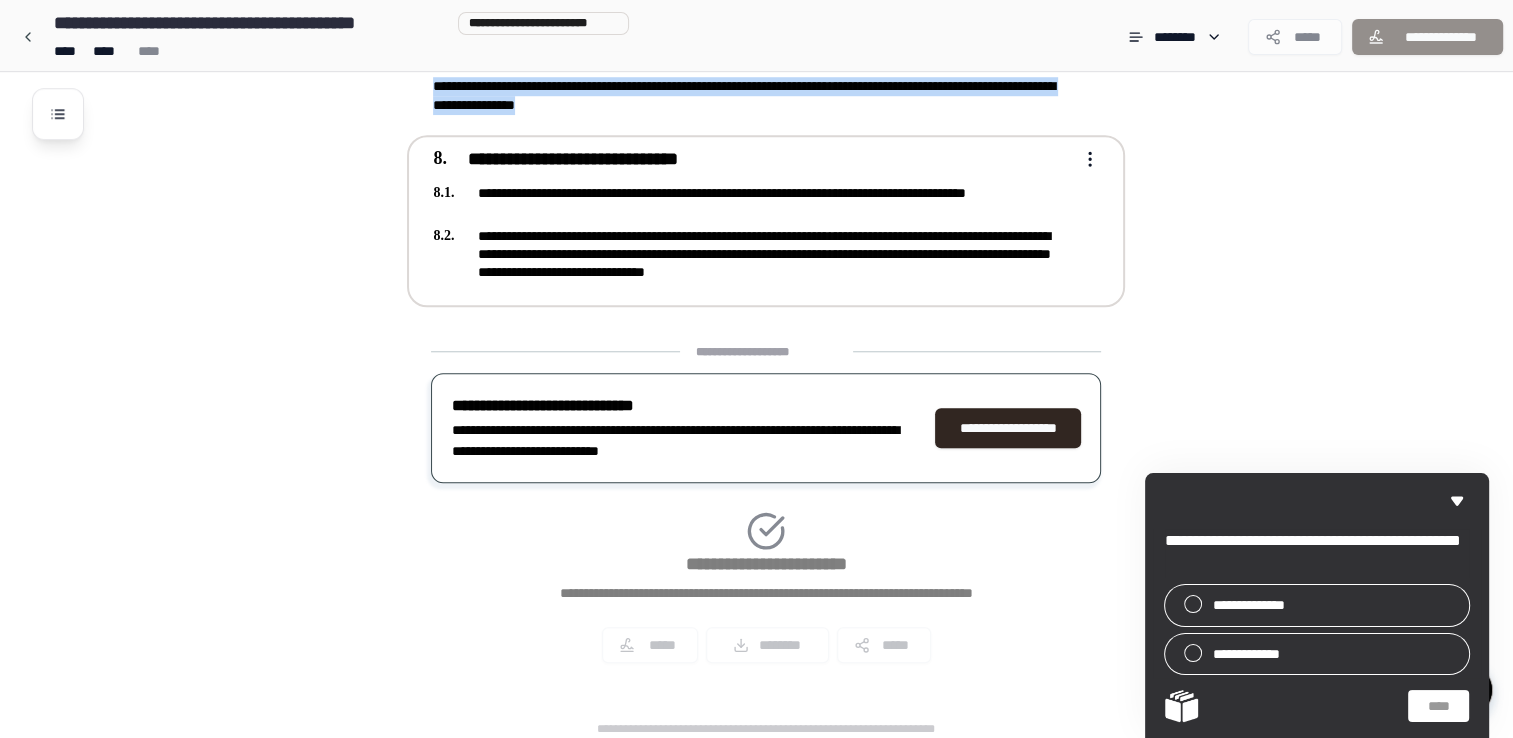 drag, startPoint x: 426, startPoint y: 108, endPoint x: 1057, endPoint y: 285, distance: 655.35486 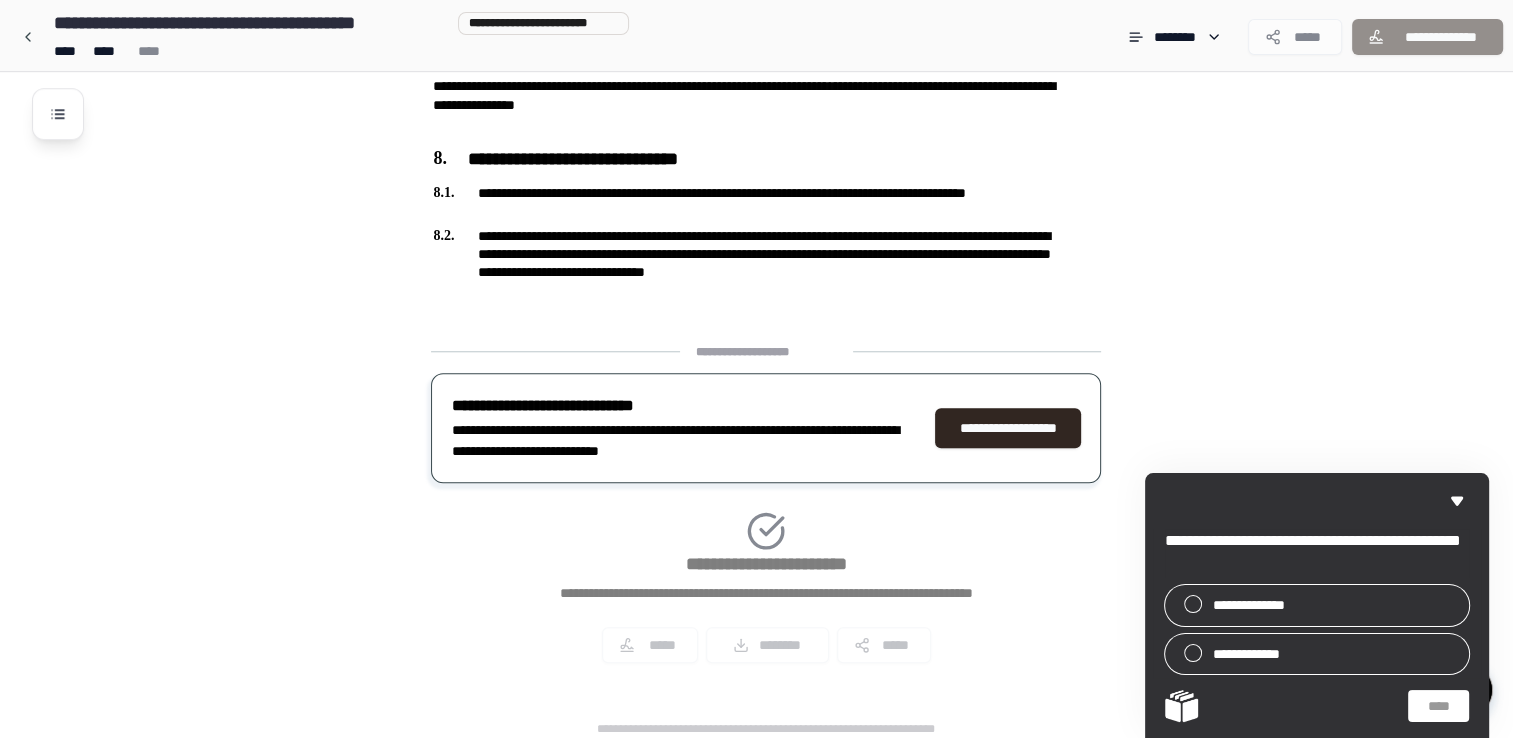 click on "**********" at bounding box center [782, -412] 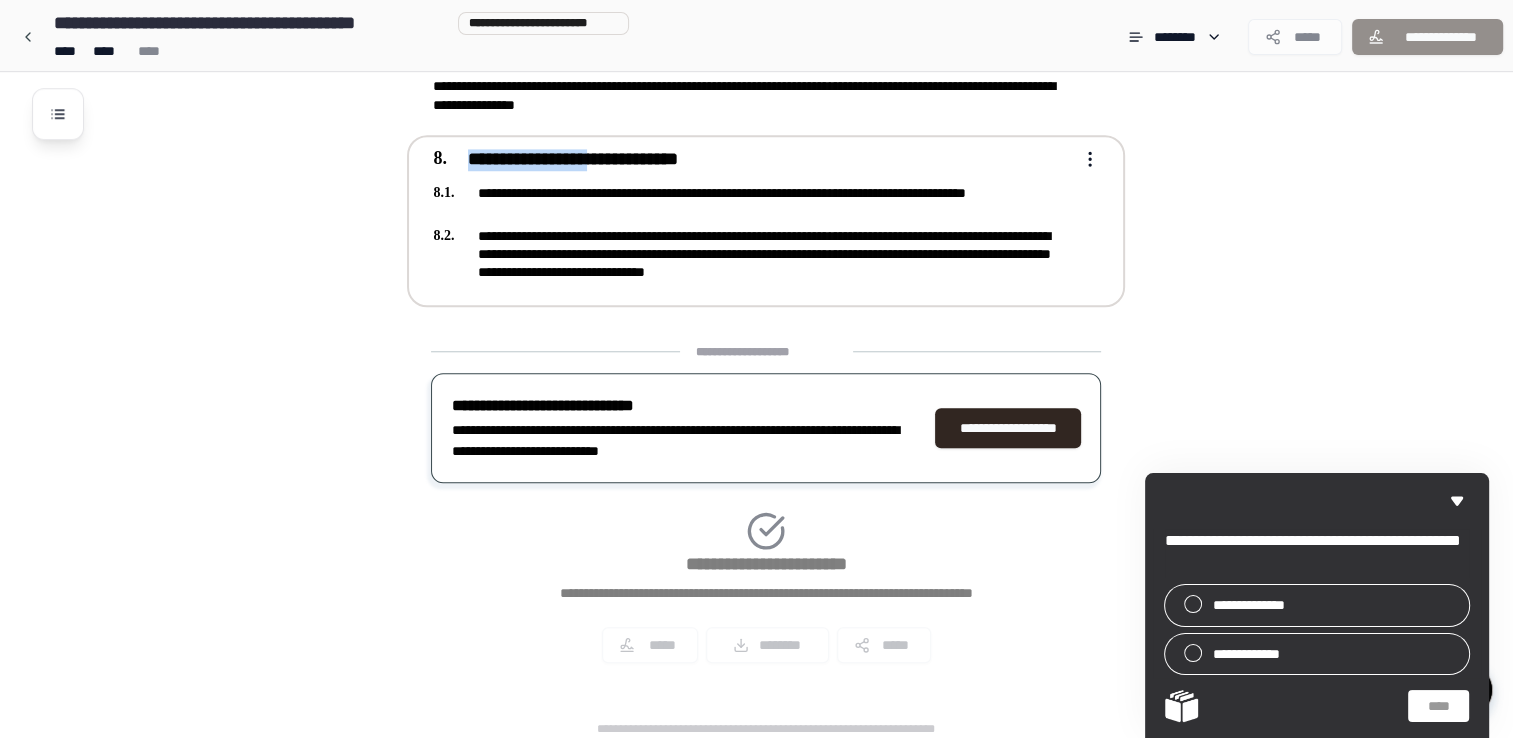 drag, startPoint x: 1140, startPoint y: 294, endPoint x: 624, endPoint y: 162, distance: 532.6162 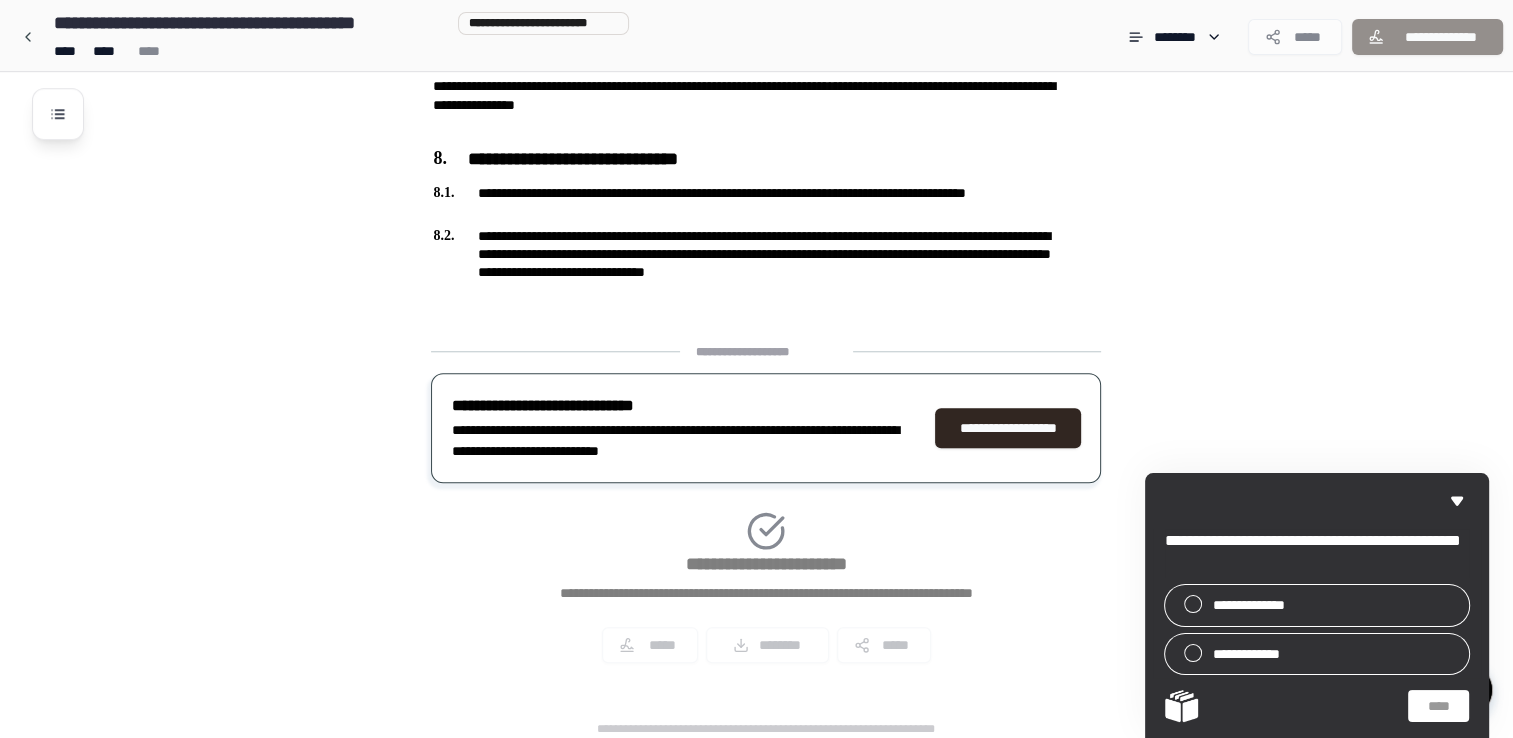 click on "**********" at bounding box center [782, -412] 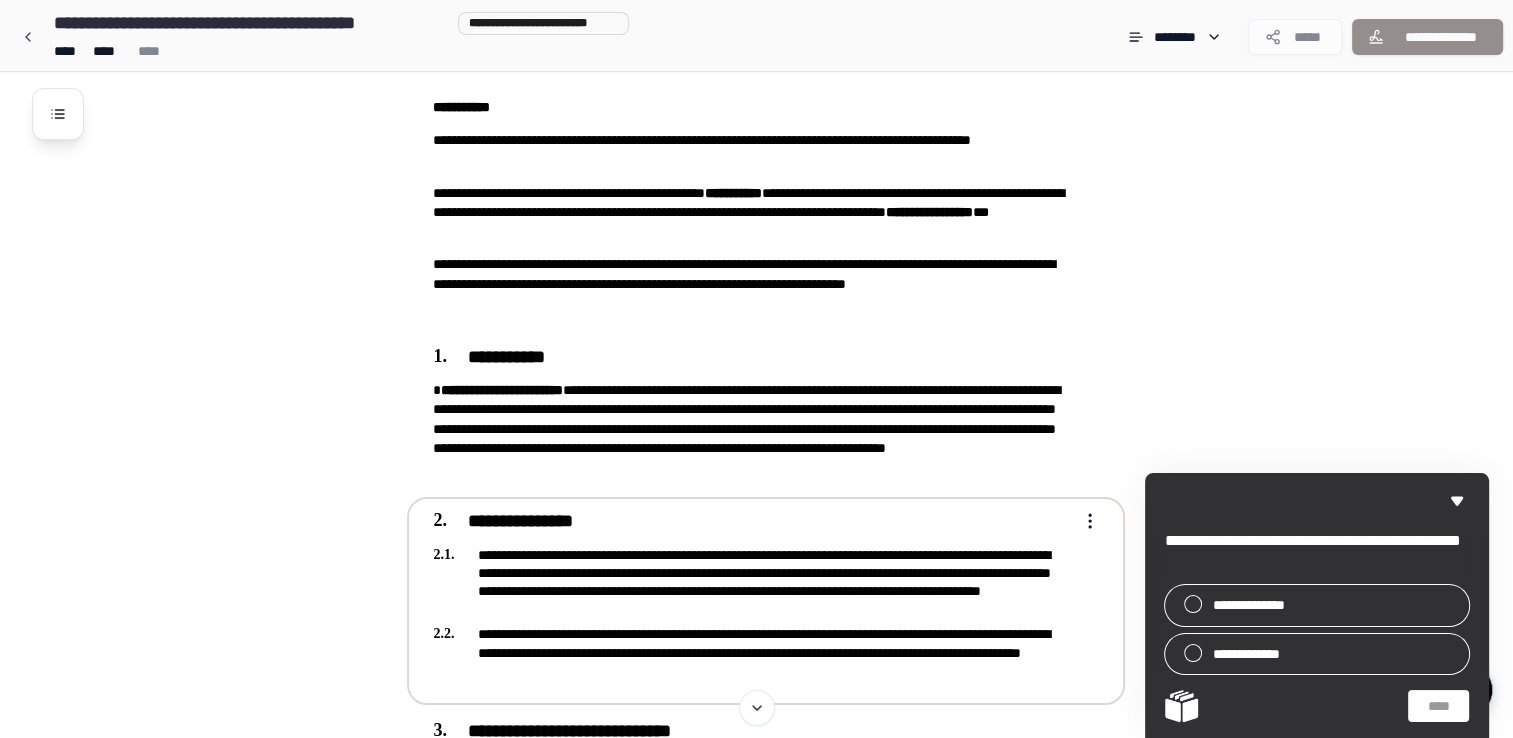scroll, scrollTop: 0, scrollLeft: 0, axis: both 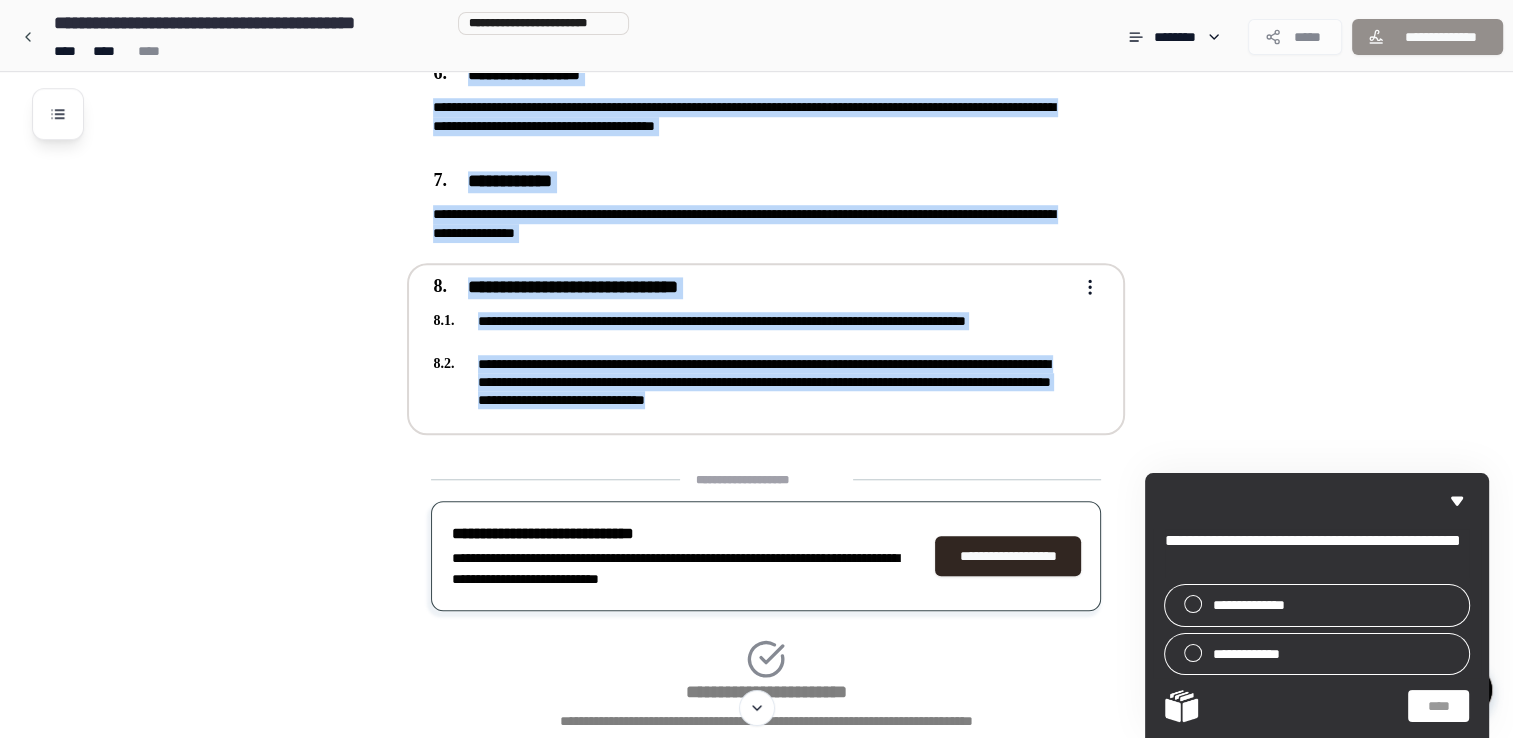 drag, startPoint x: 400, startPoint y: 110, endPoint x: 965, endPoint y: 419, distance: 643.9767 